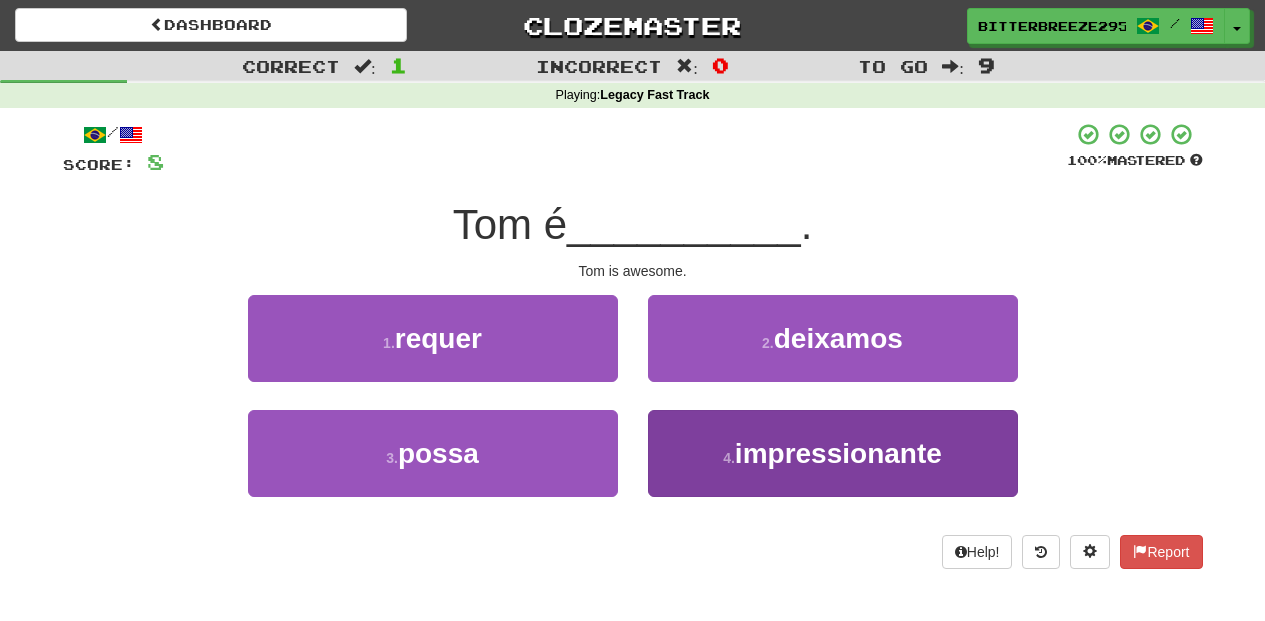 scroll, scrollTop: 0, scrollLeft: 0, axis: both 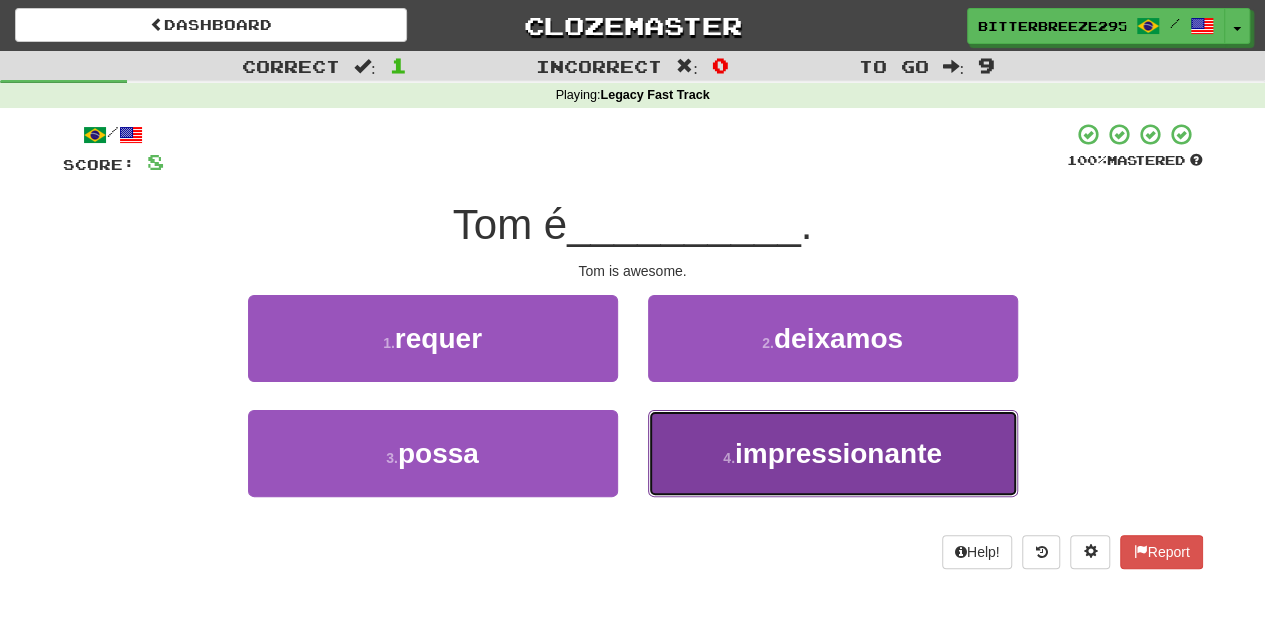 click on "4 .  impressionante" at bounding box center [833, 453] 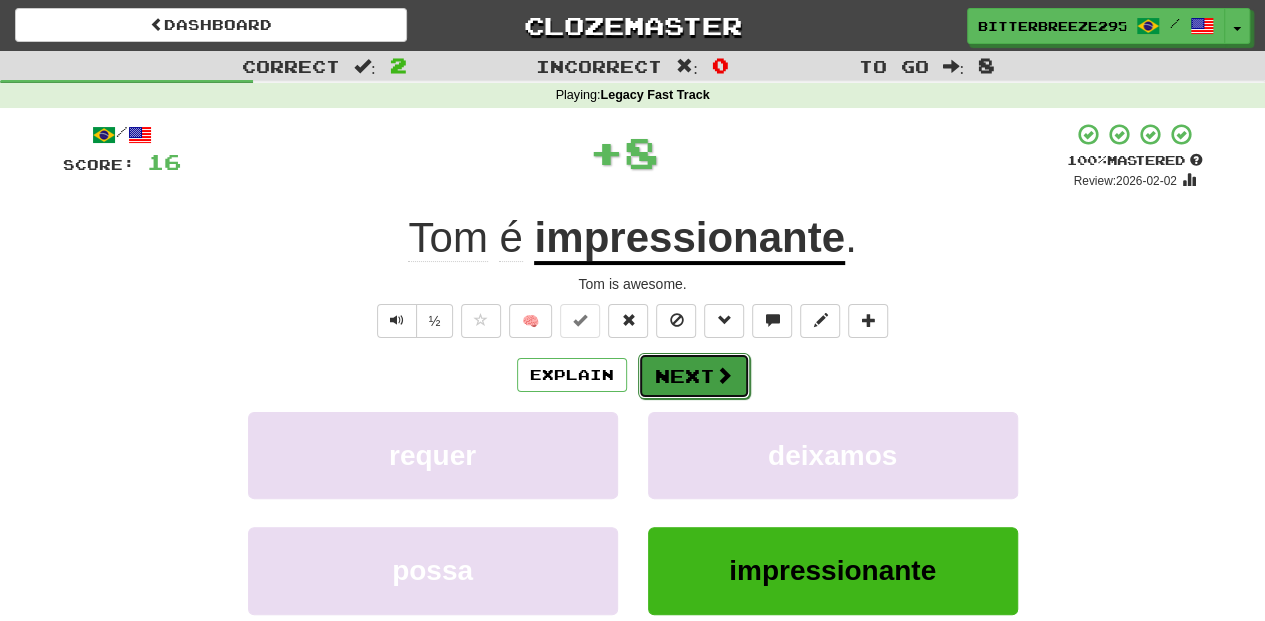 click on "Next" at bounding box center (694, 376) 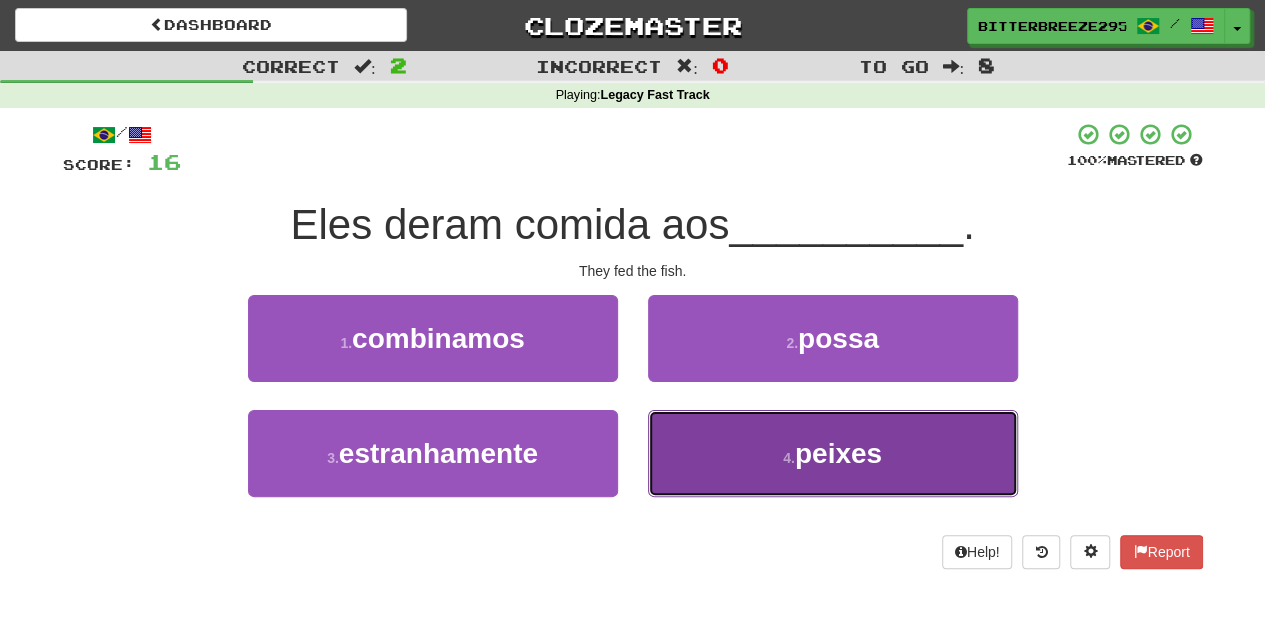 click on "4 .  peixes" at bounding box center [833, 453] 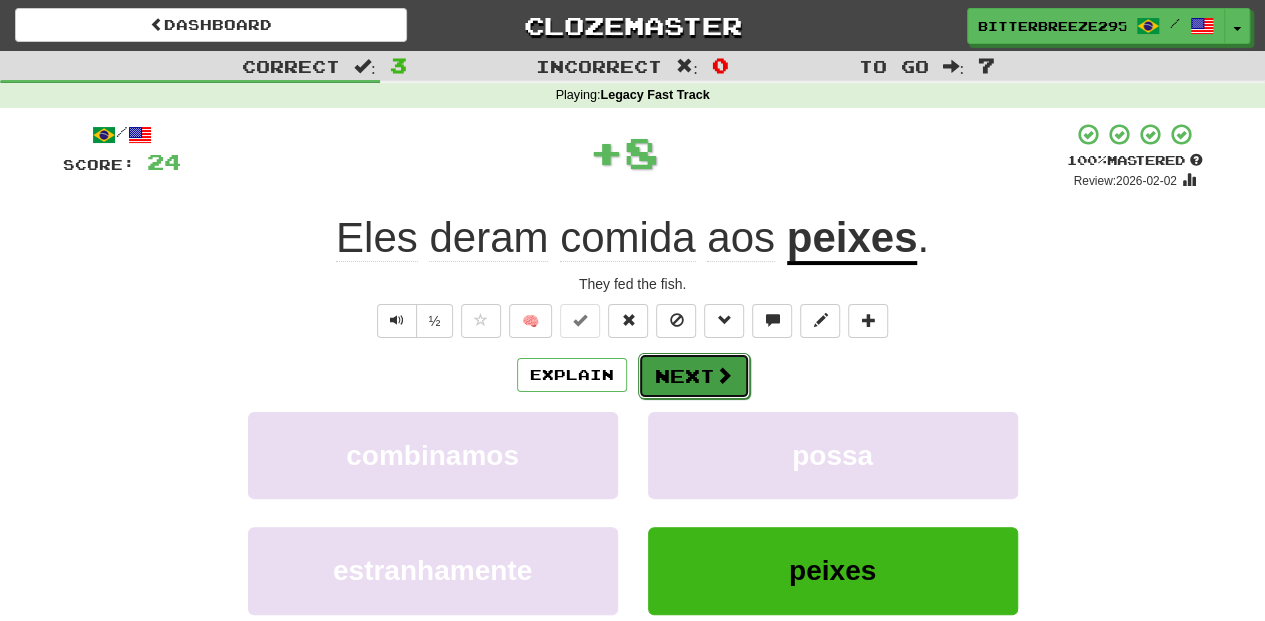 click on "Next" at bounding box center [694, 376] 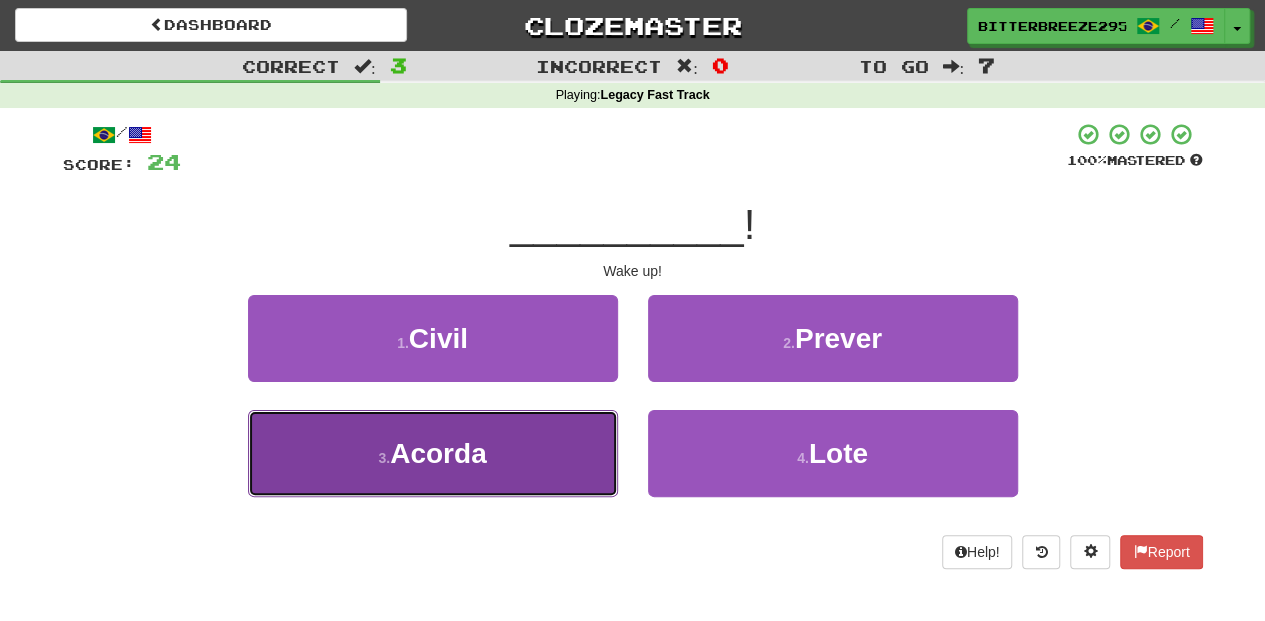 click on "3 .  Acorda" at bounding box center (433, 453) 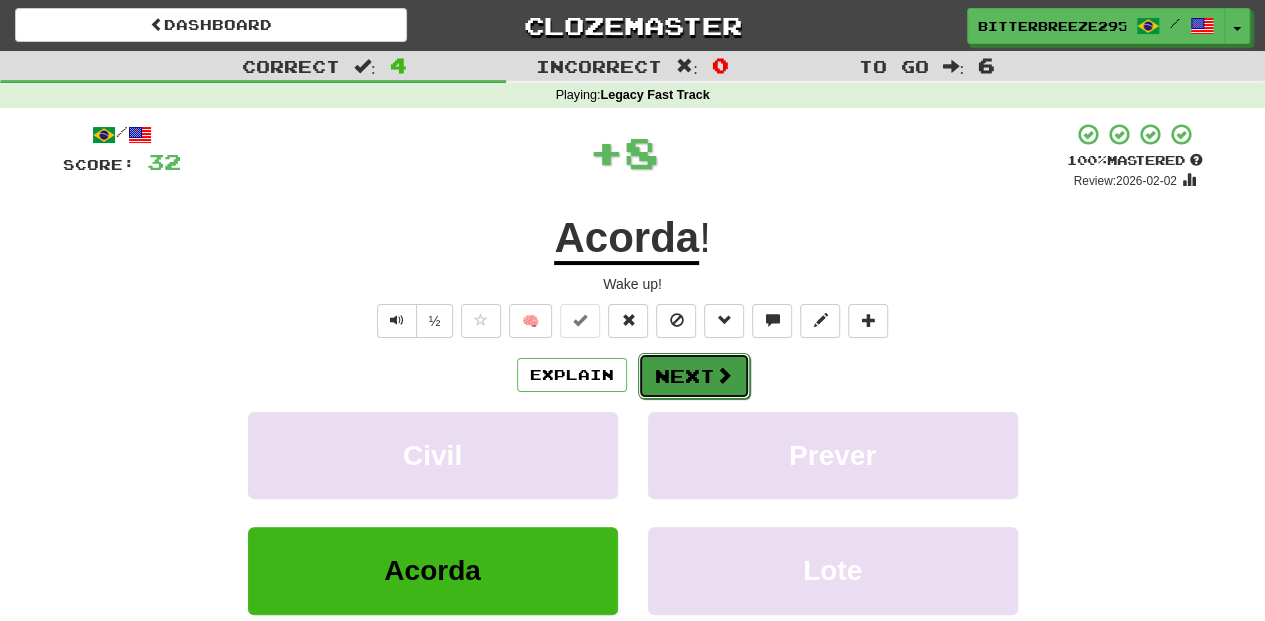 click on "Next" at bounding box center [694, 376] 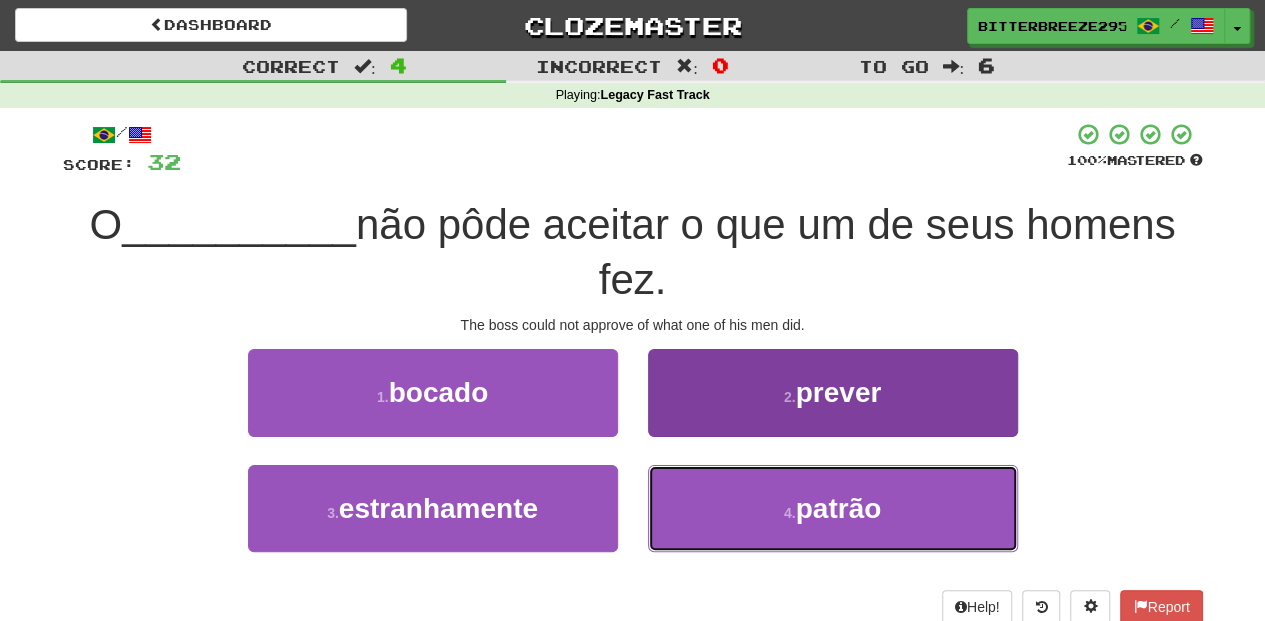 click on "4 .  patrão" at bounding box center (833, 508) 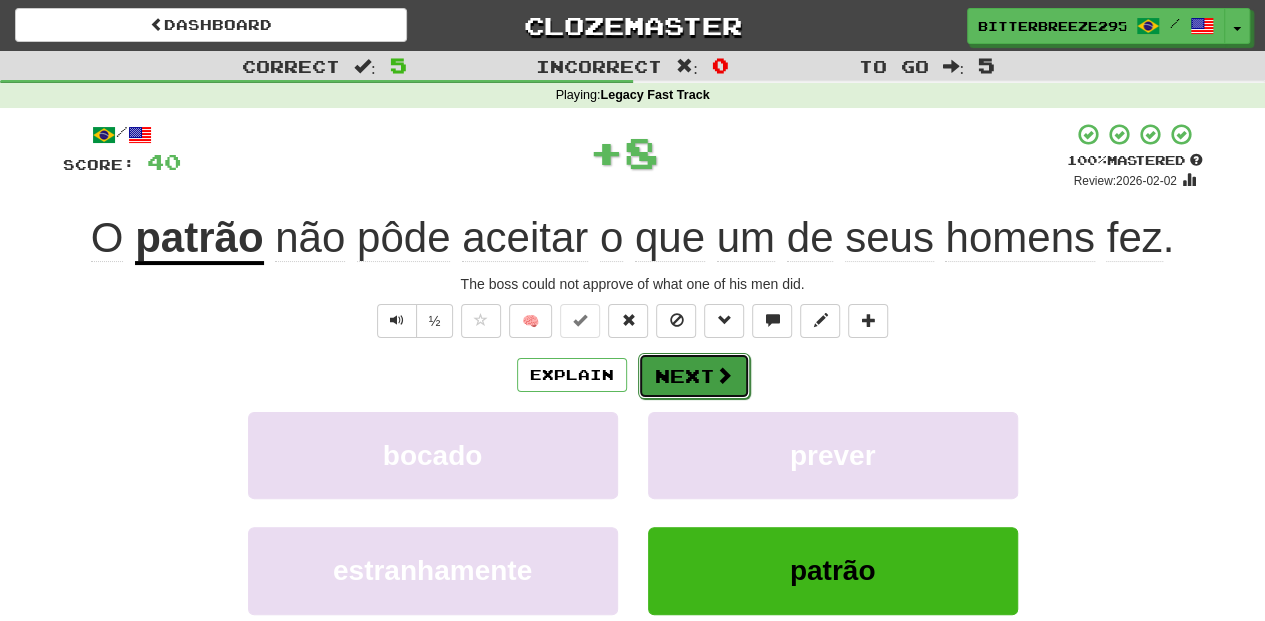click on "Next" at bounding box center (694, 376) 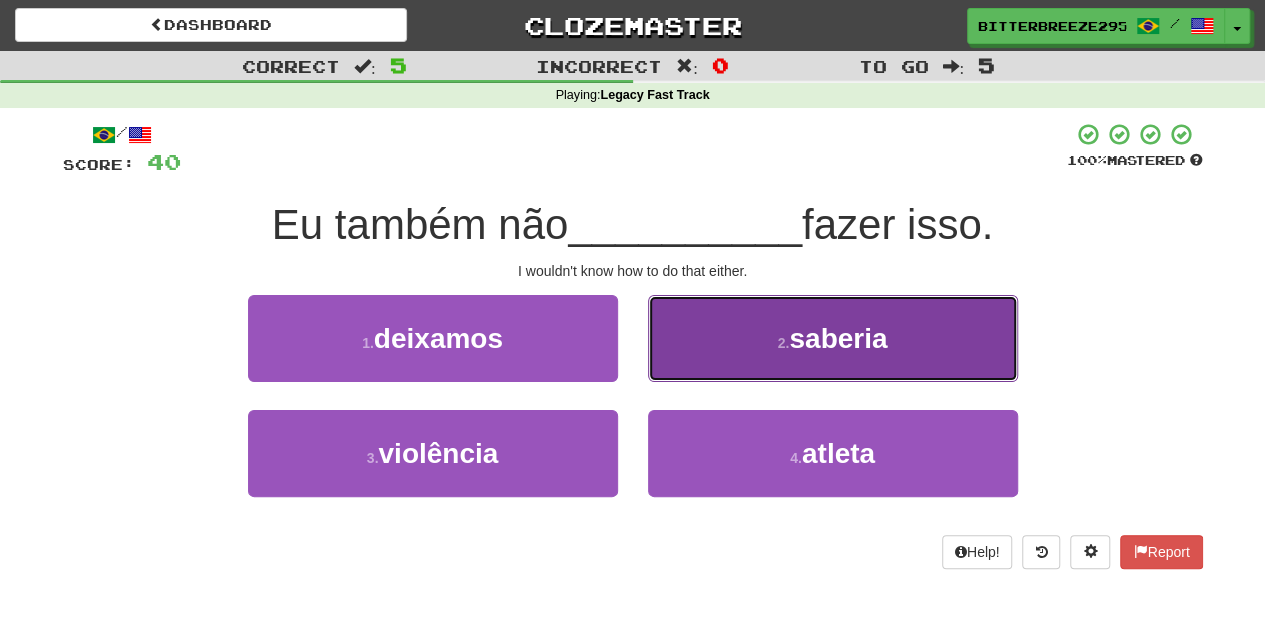 click on "2 .  saberia" at bounding box center (833, 338) 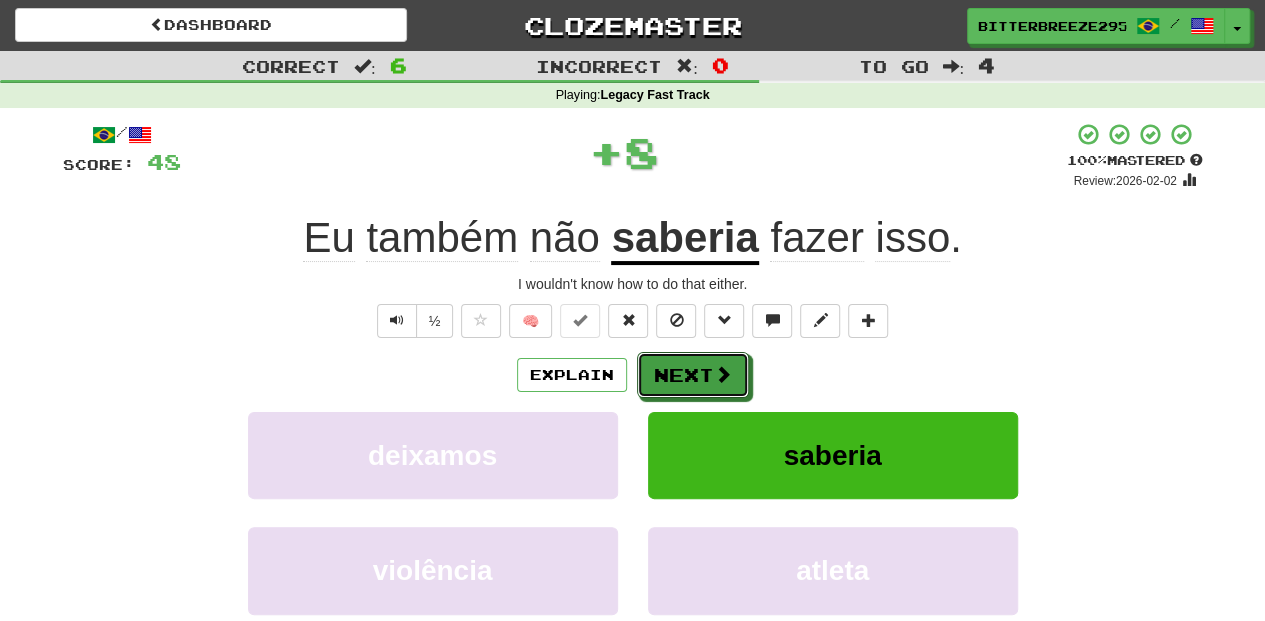 click on "Next" at bounding box center (693, 375) 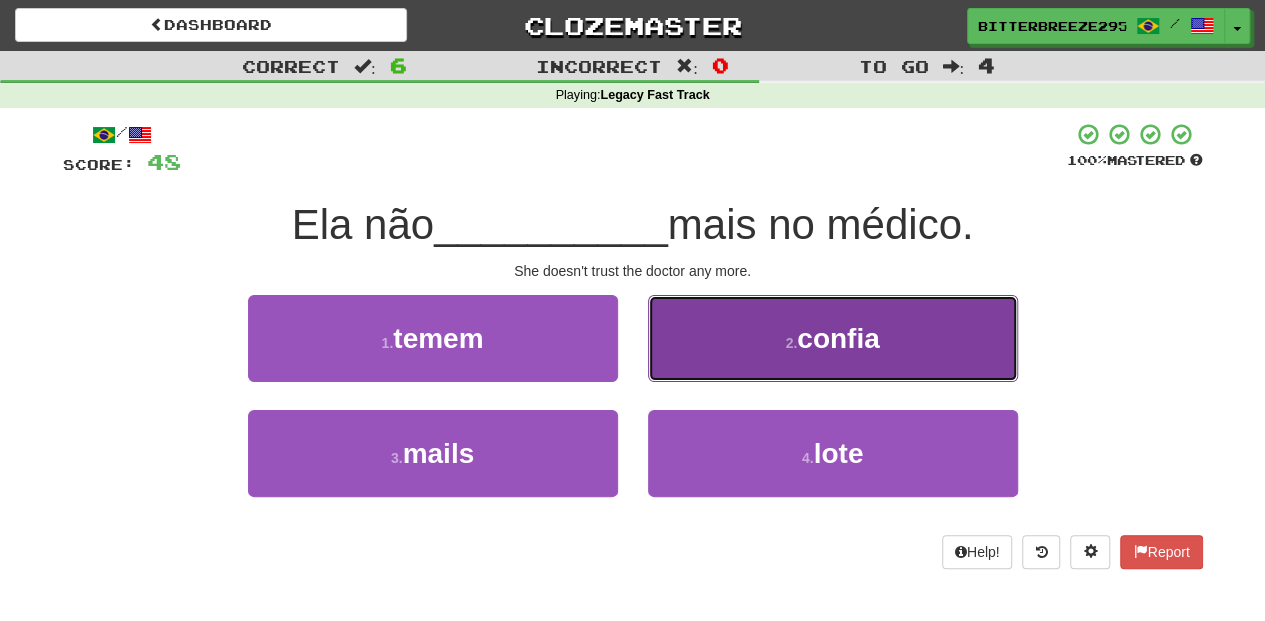 click on "2 .  confia" at bounding box center (833, 338) 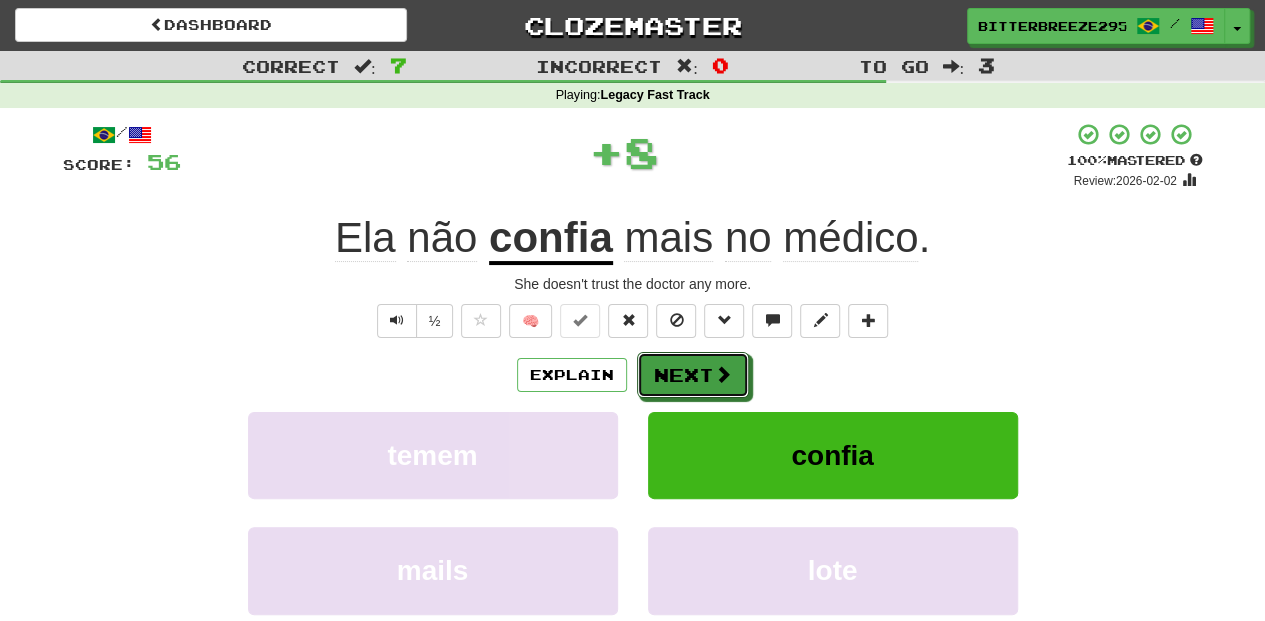 click on "Next" at bounding box center [693, 375] 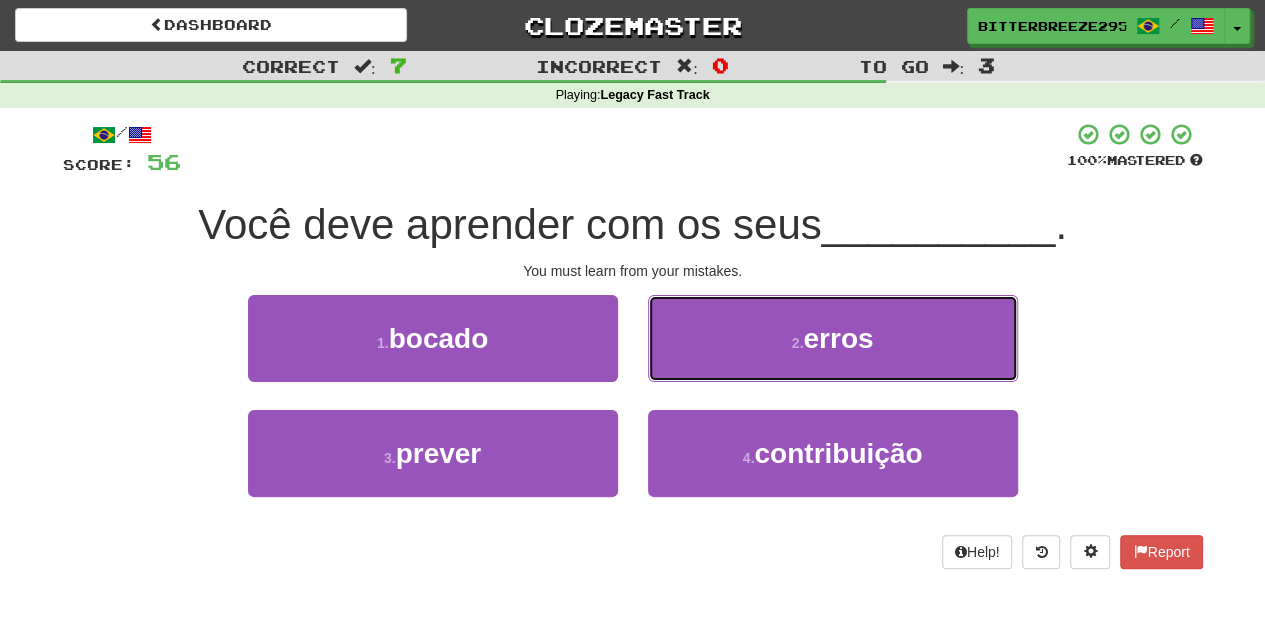 click on "2 .  erros" at bounding box center (833, 338) 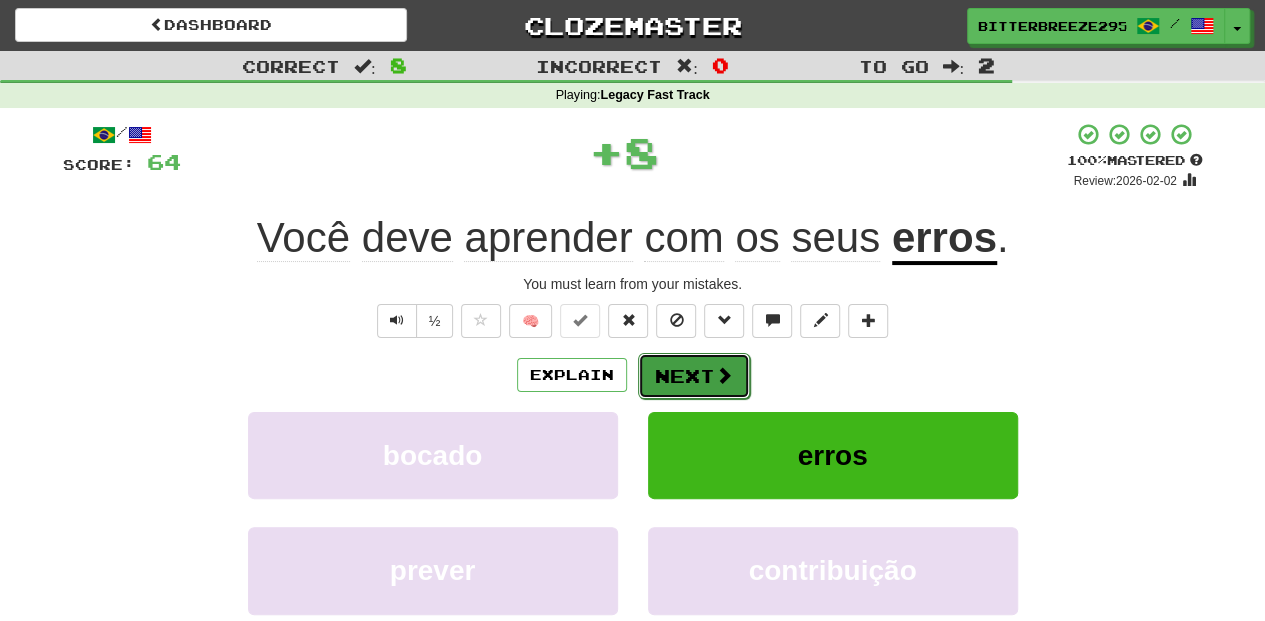 click on "Next" at bounding box center [694, 376] 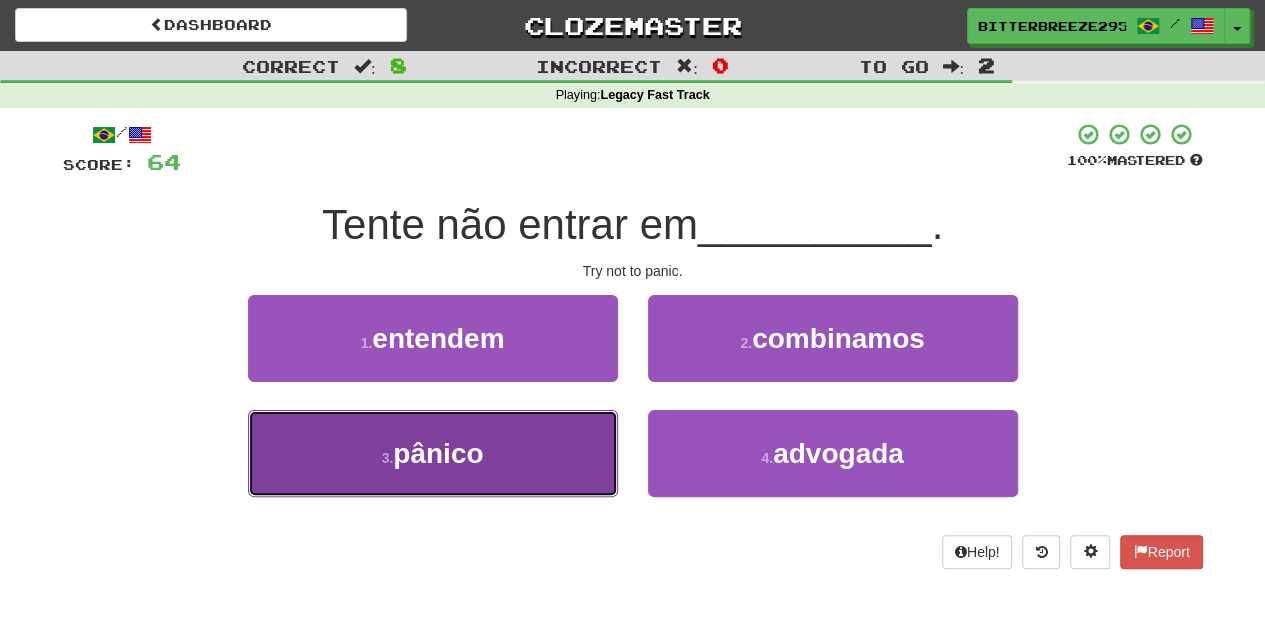 click on "3 .  pânico" at bounding box center (433, 453) 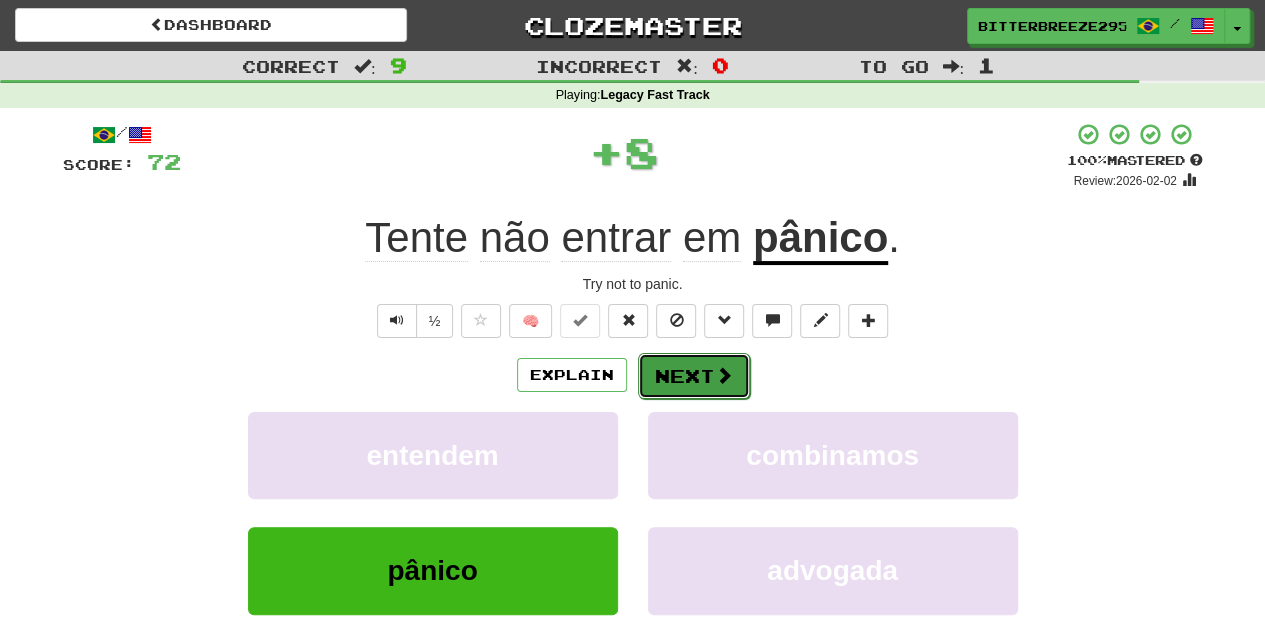 click on "Next" at bounding box center [694, 376] 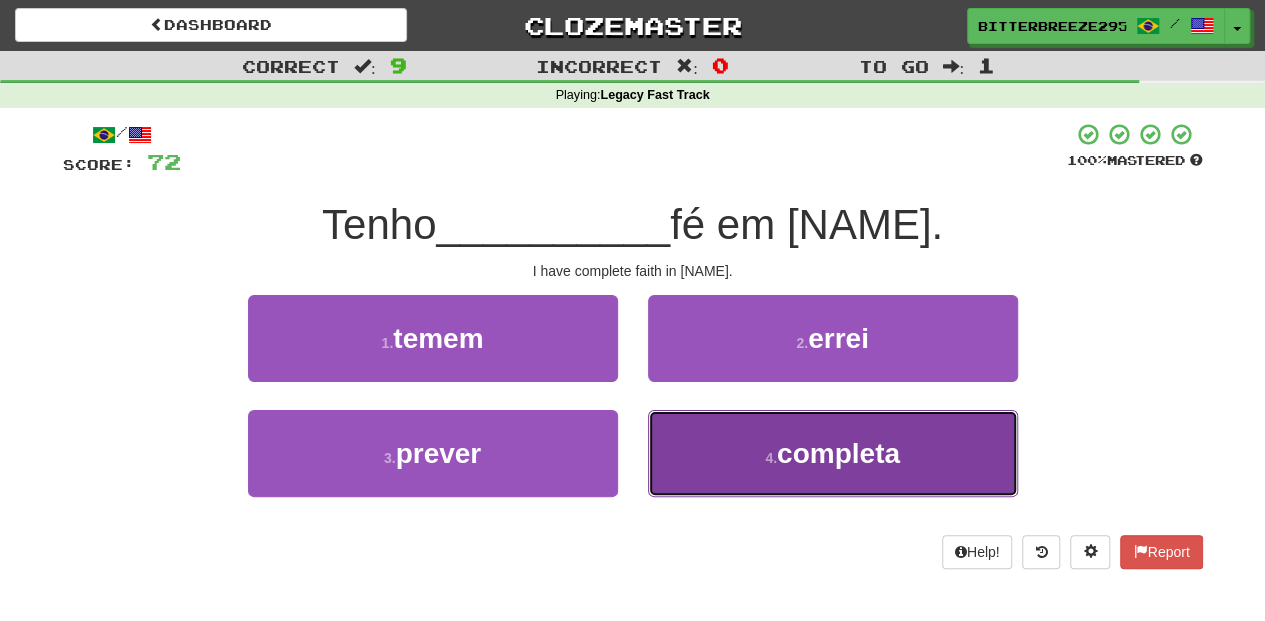 click on "4 .  completa" at bounding box center [833, 453] 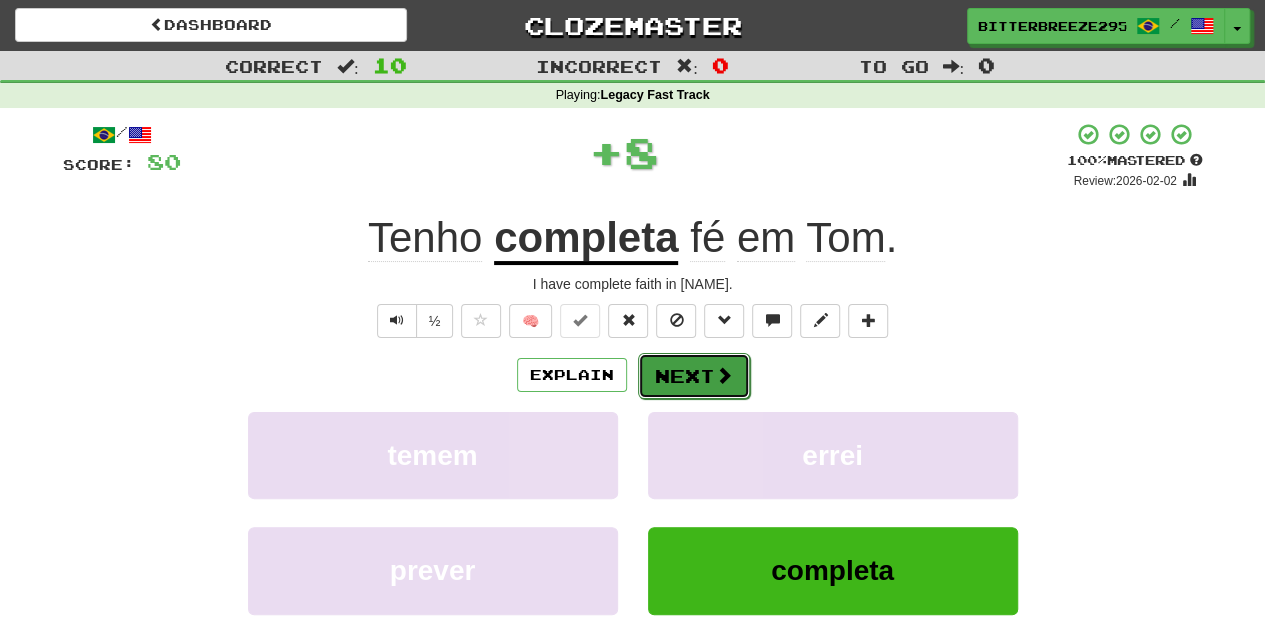 click on "Next" at bounding box center (694, 376) 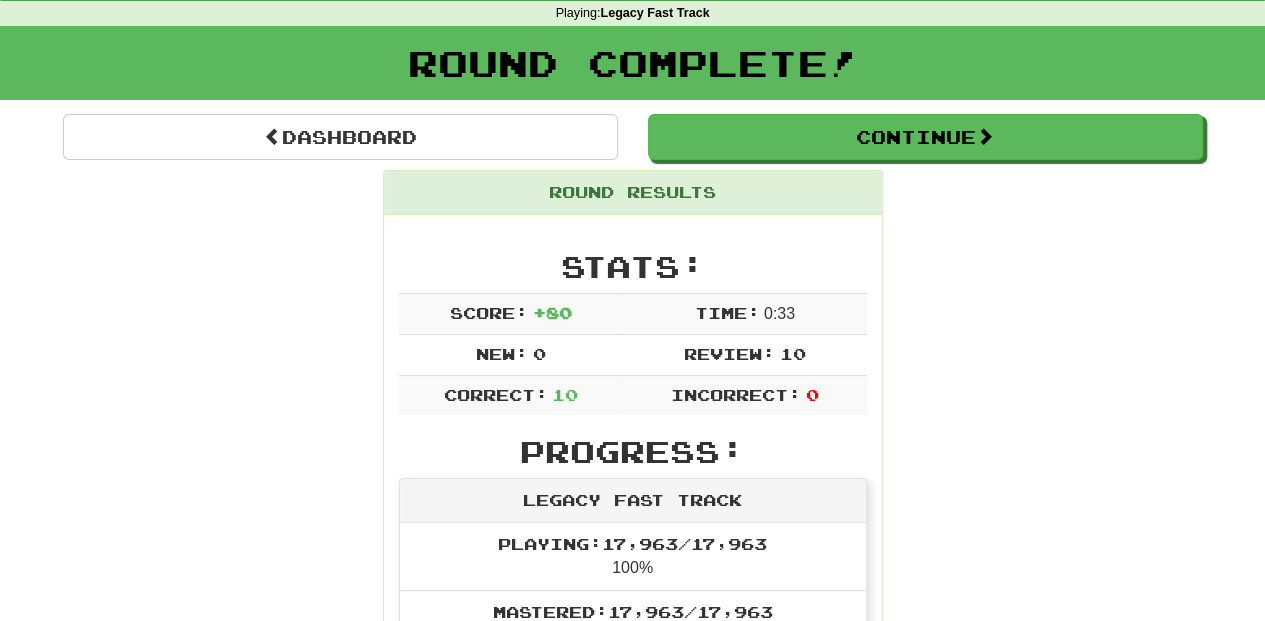scroll, scrollTop: 66, scrollLeft: 0, axis: vertical 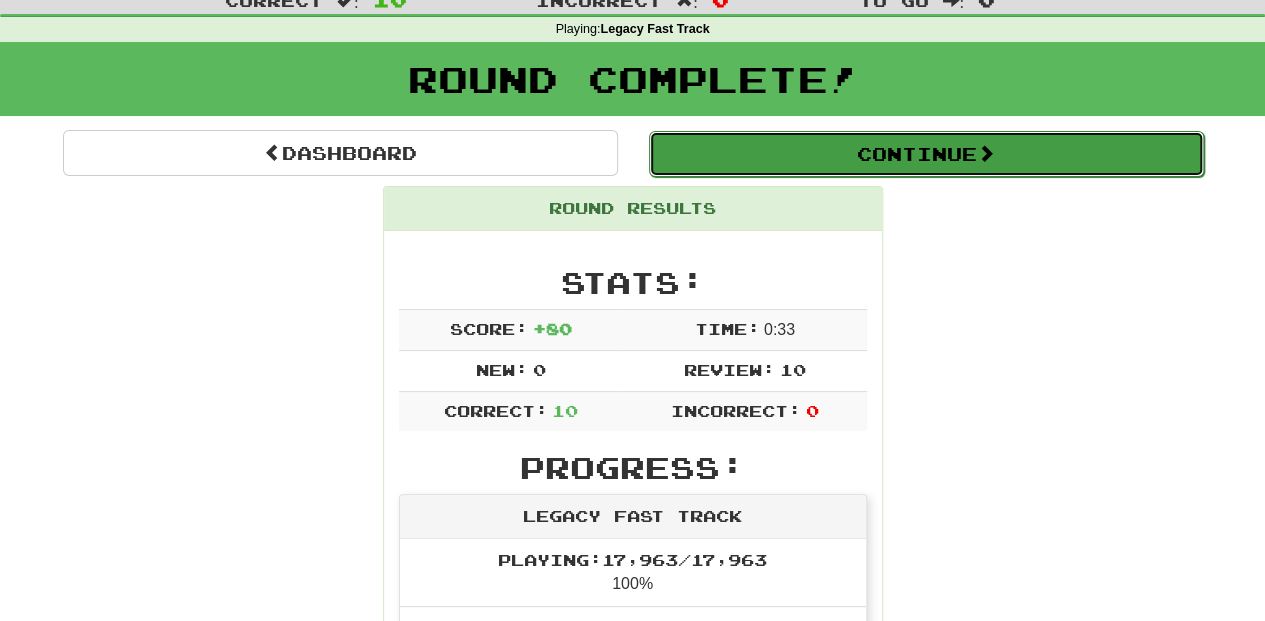 click on "Continue" at bounding box center [926, 154] 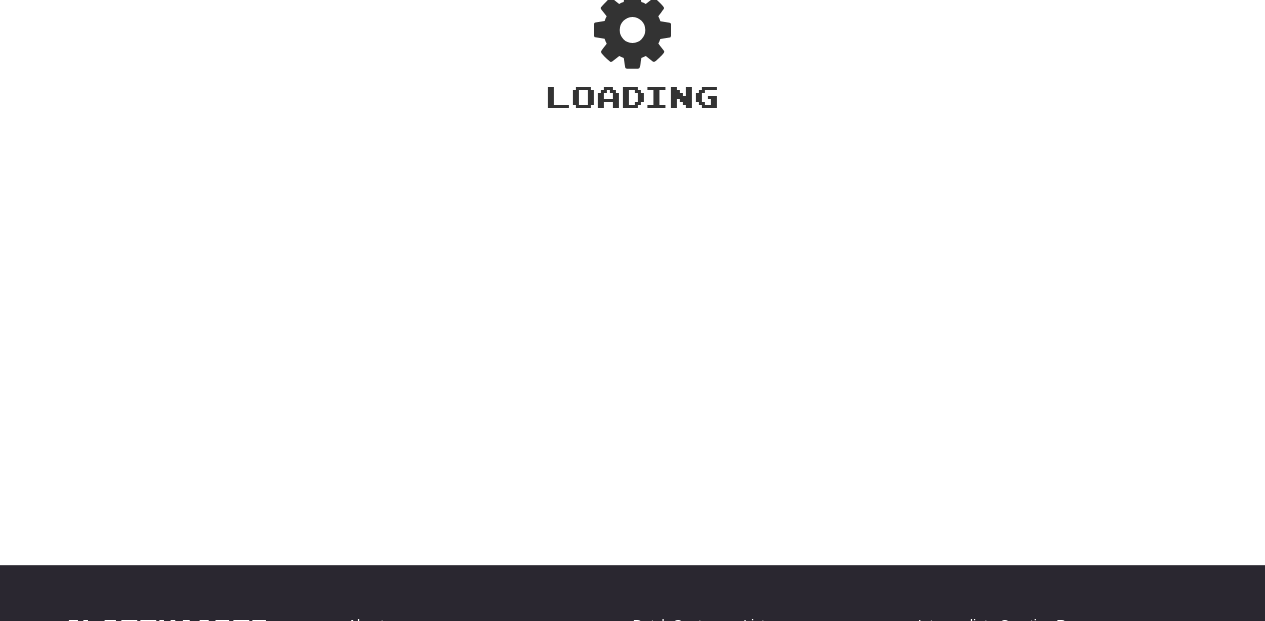scroll, scrollTop: 66, scrollLeft: 0, axis: vertical 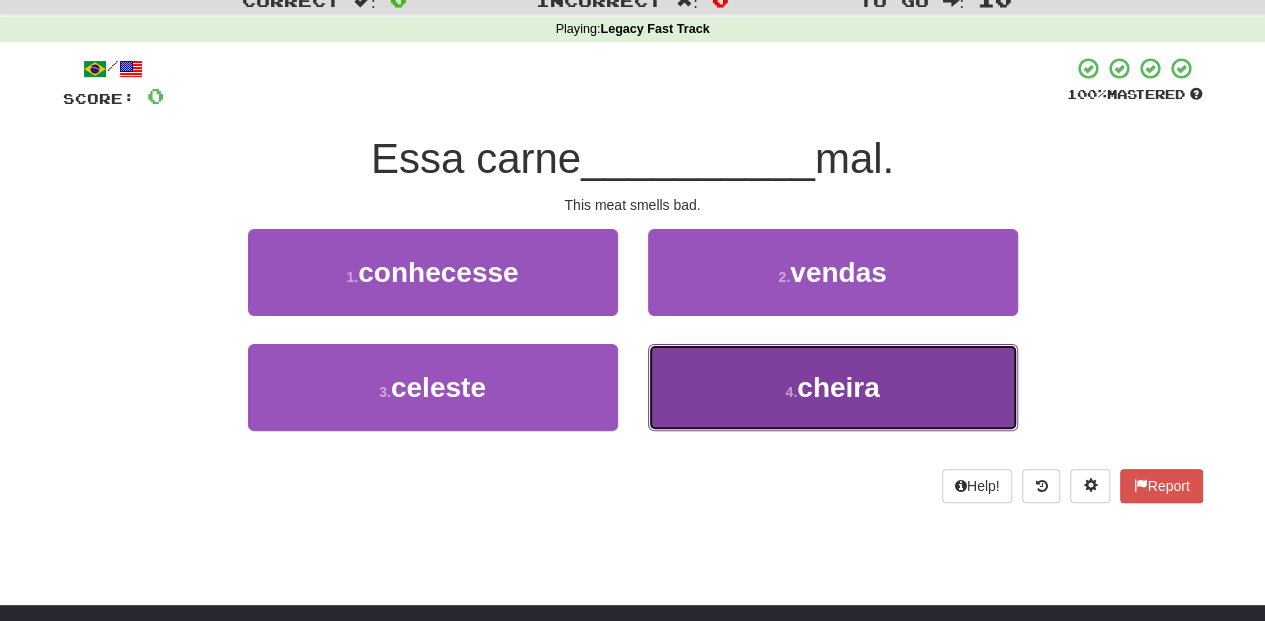 click on "4 .  cheira" at bounding box center (833, 387) 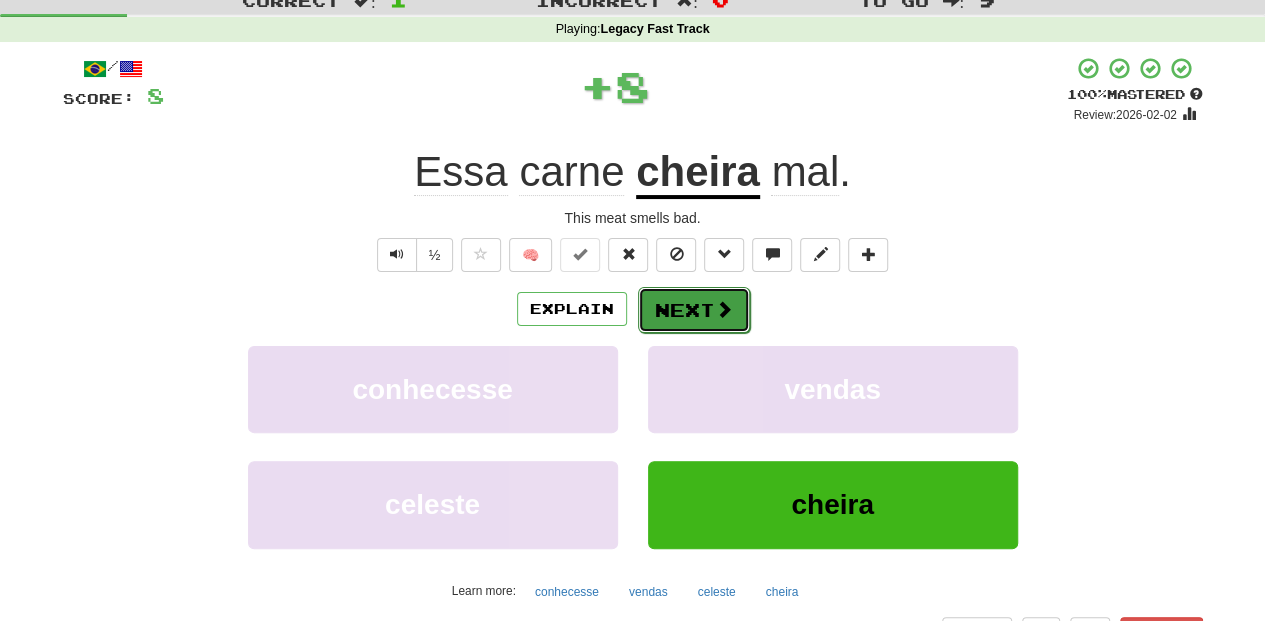 click at bounding box center (724, 309) 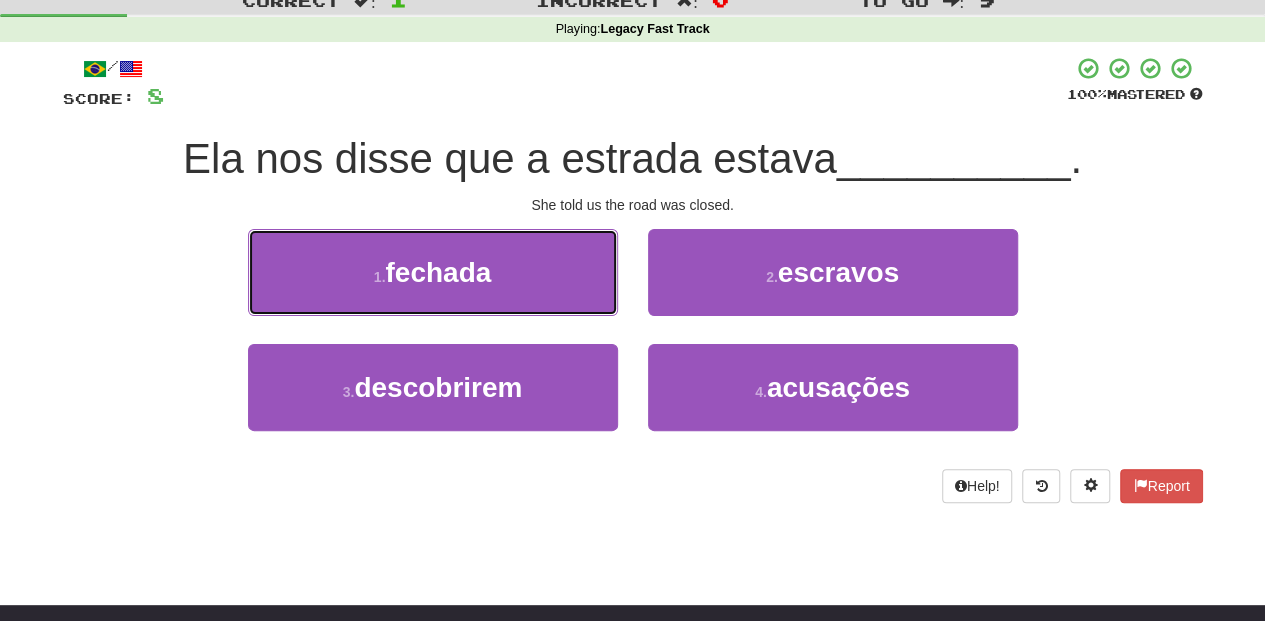 click on "1 .  fechada" at bounding box center (433, 272) 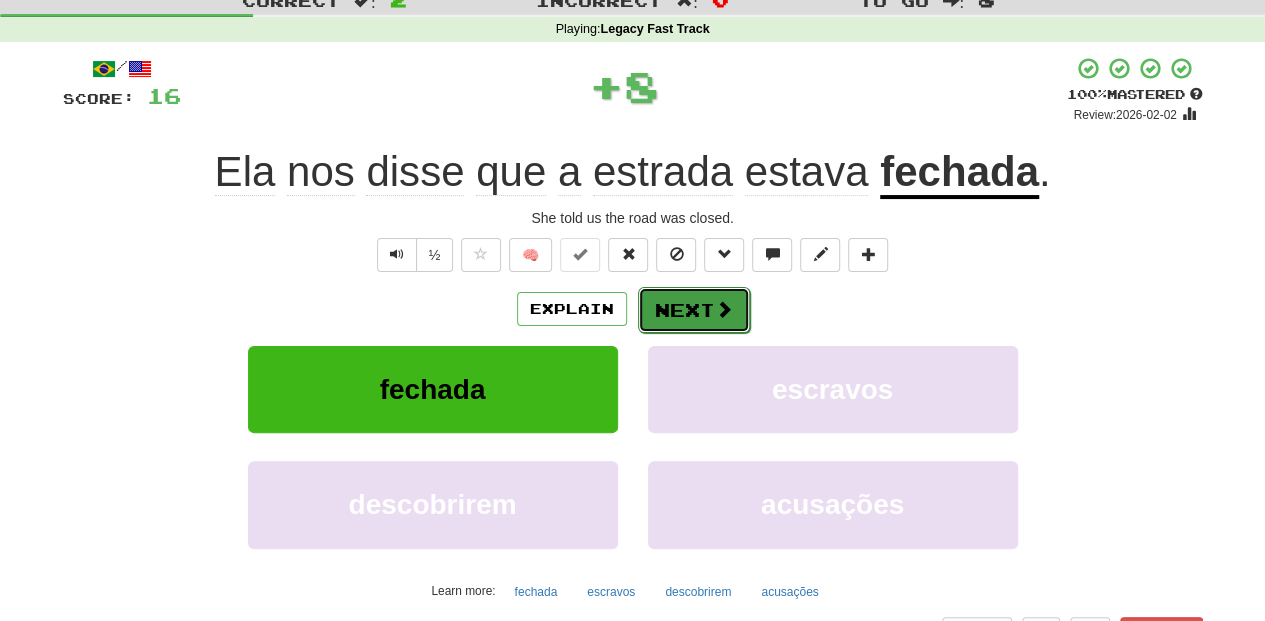 click on "Next" at bounding box center (694, 310) 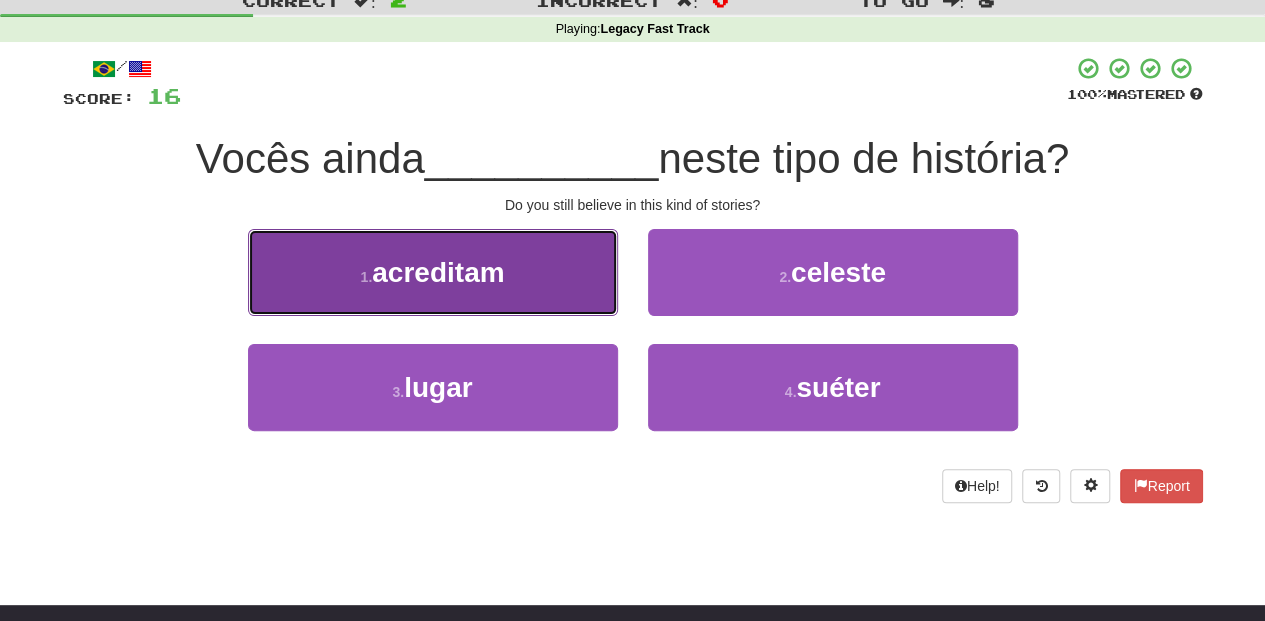 click on "1 .  acreditam" at bounding box center (433, 272) 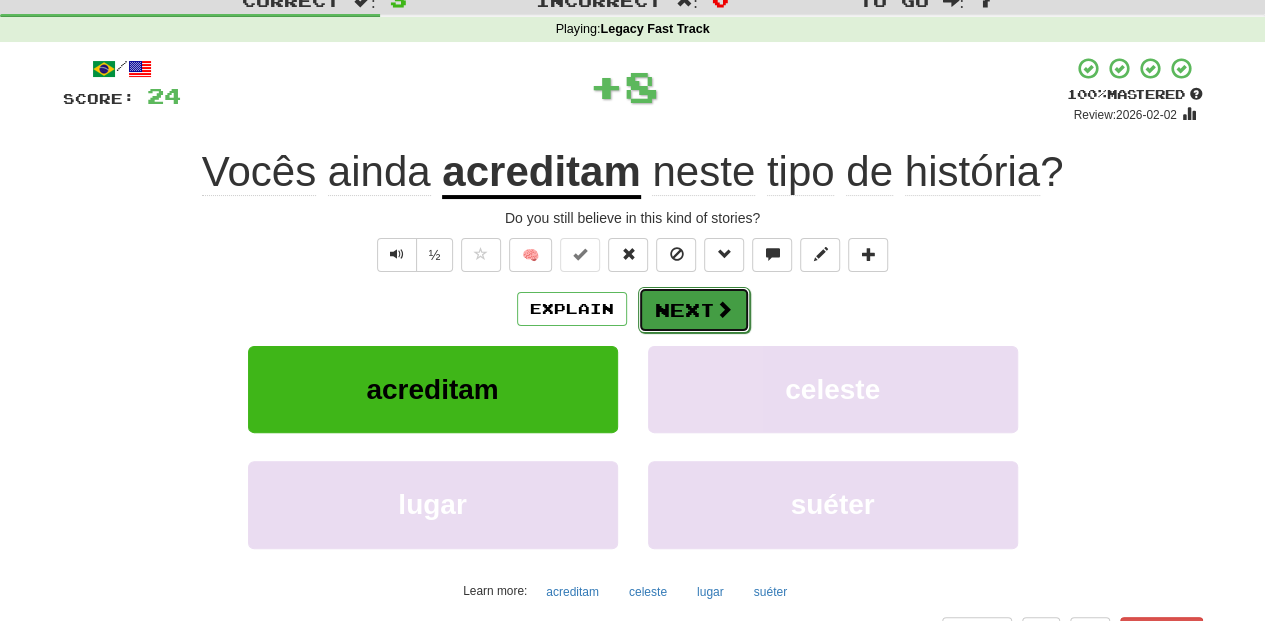 click on "Next" at bounding box center (694, 310) 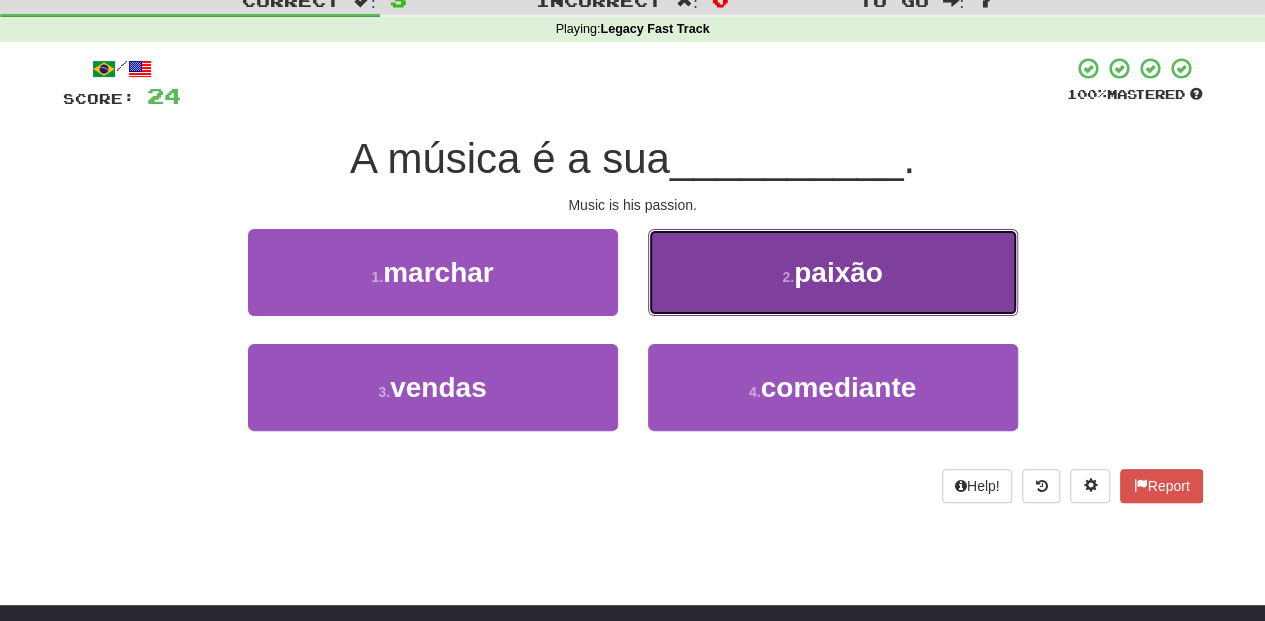 click on "2 .  paixão" at bounding box center [833, 272] 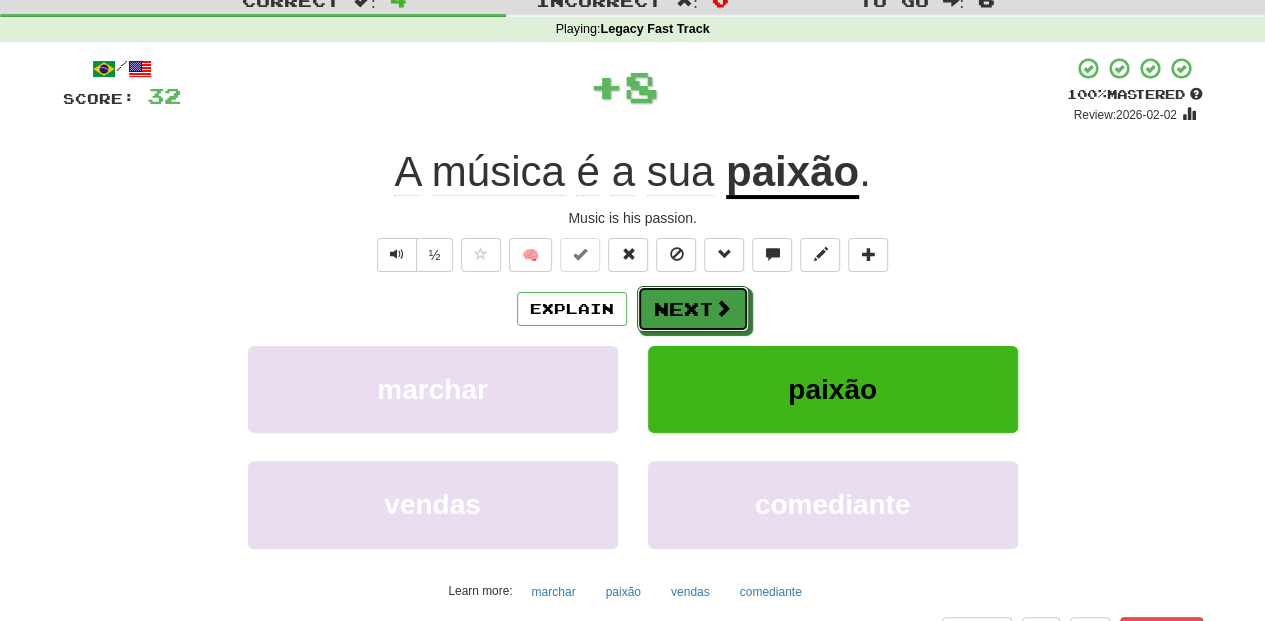 click on "Next" at bounding box center (693, 309) 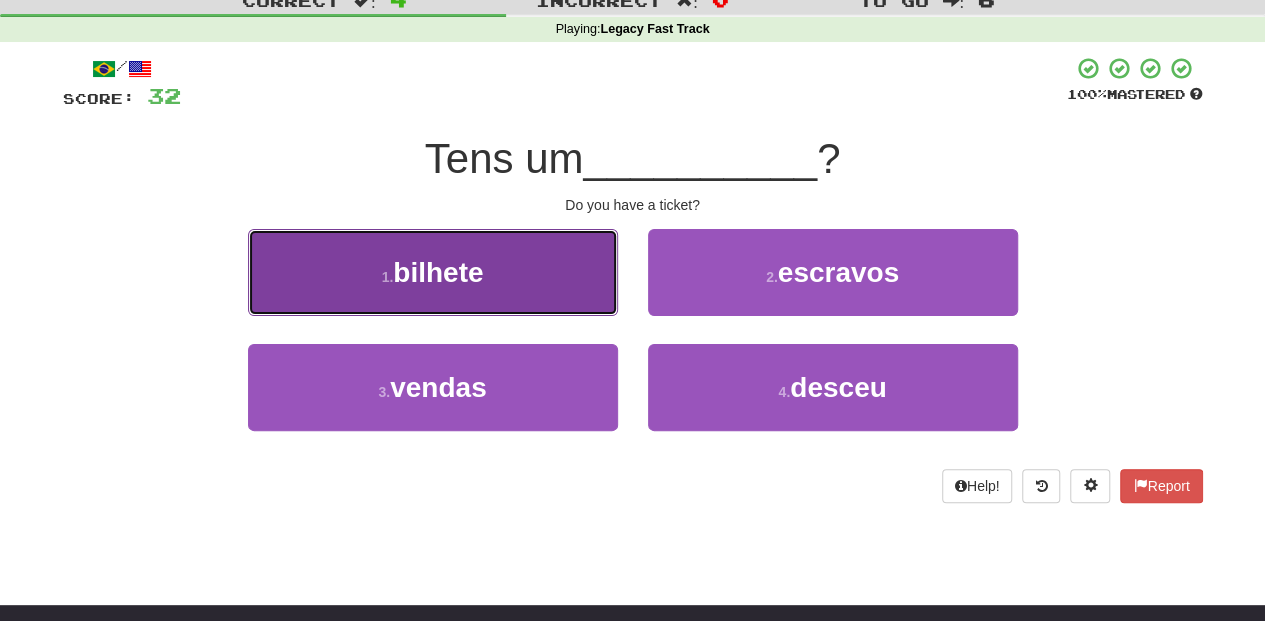 click on "1 .  bilhete" at bounding box center [433, 272] 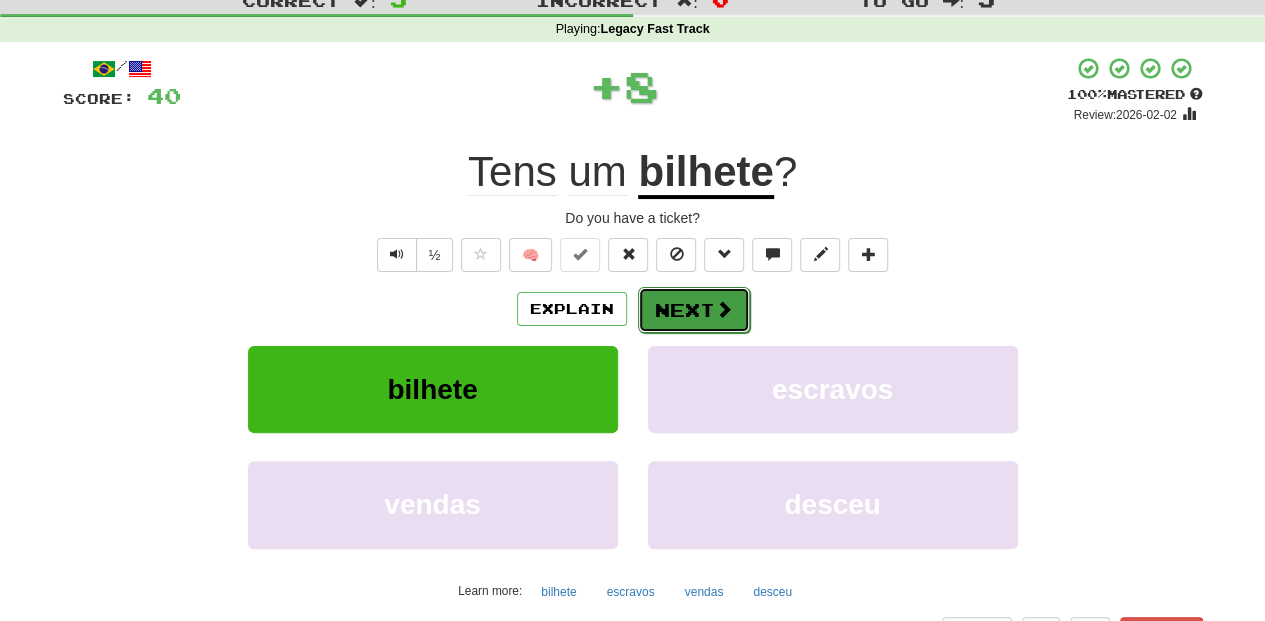 click on "Next" at bounding box center [694, 310] 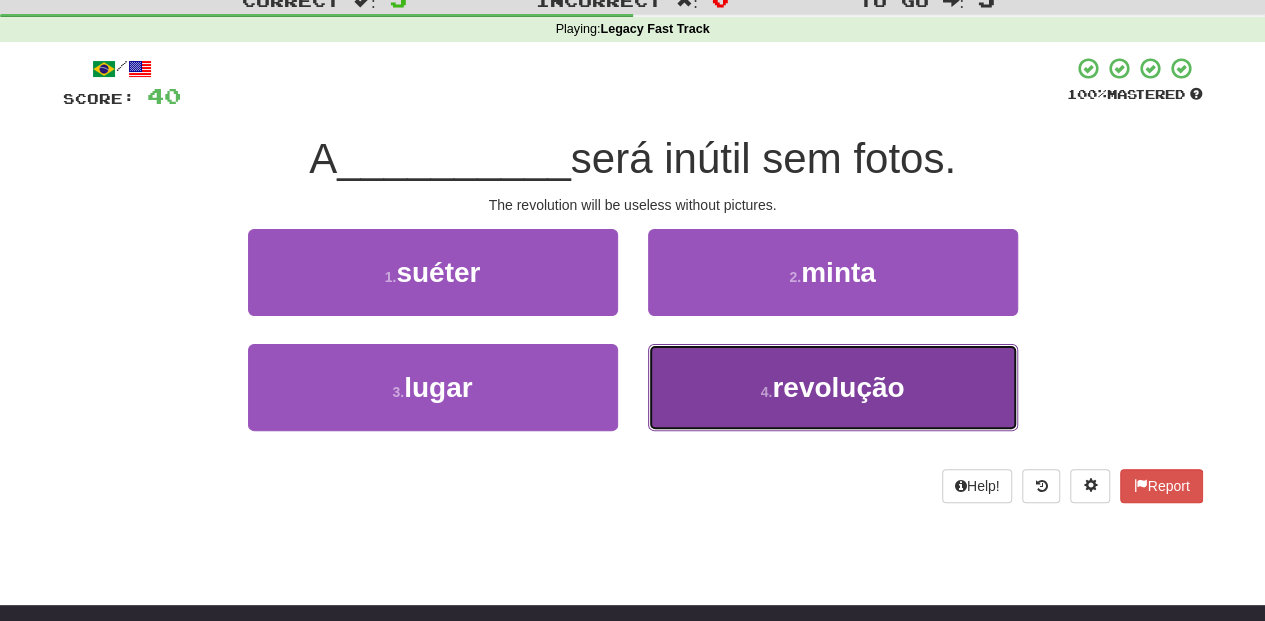 click on "4 .  revolução" at bounding box center (833, 387) 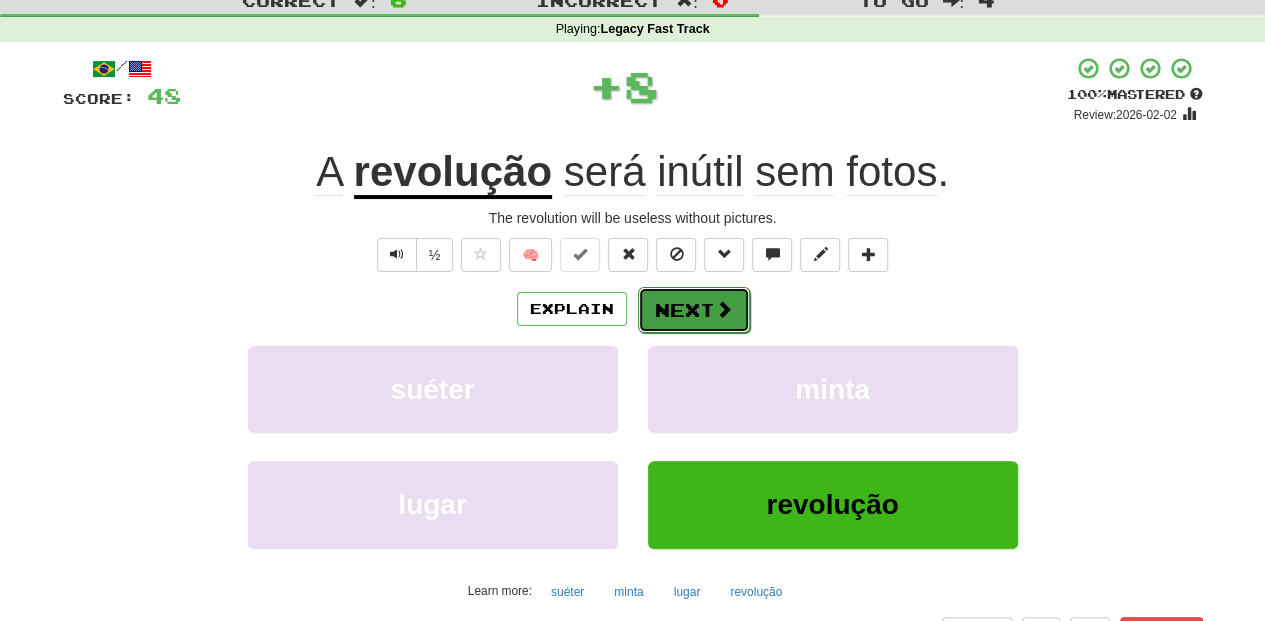 click on "Next" at bounding box center (694, 310) 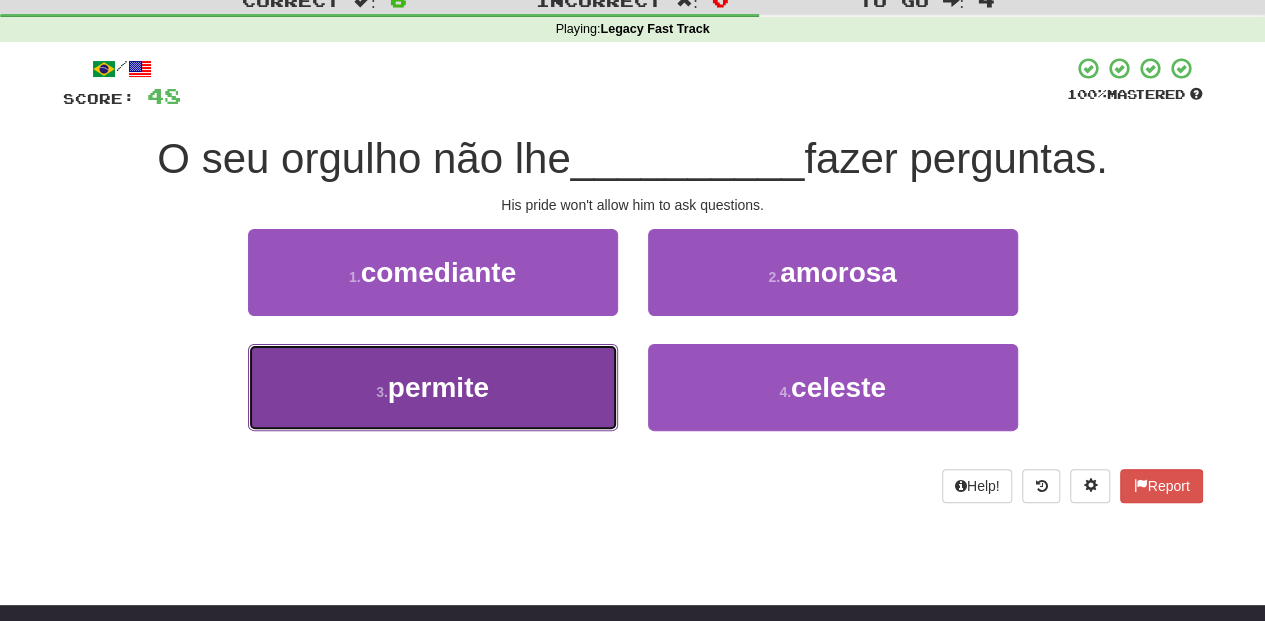 click on "3 .  permite" at bounding box center (433, 387) 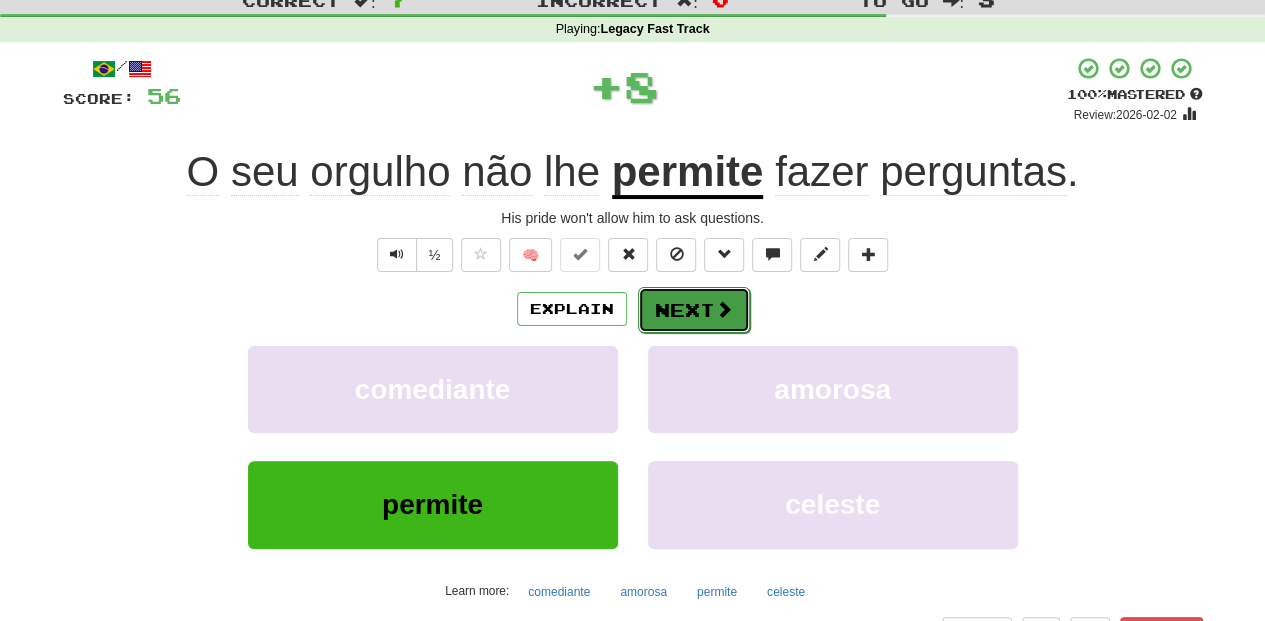 click on "Next" at bounding box center (694, 310) 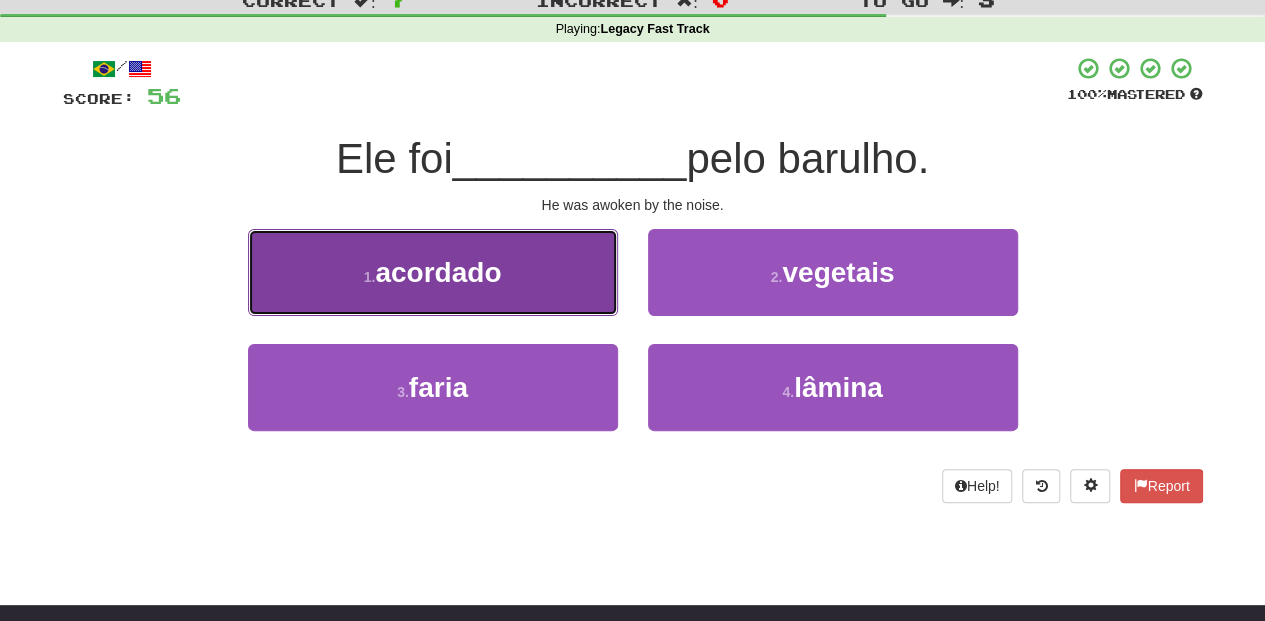 click on "1 .  acordado" at bounding box center [433, 272] 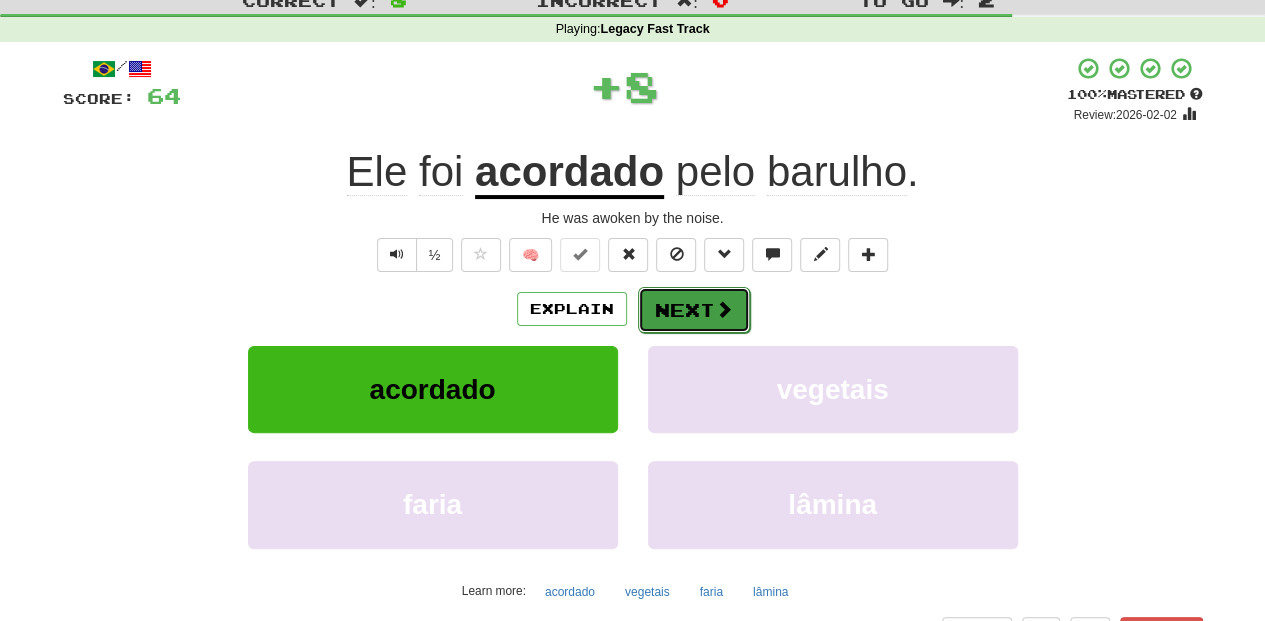 click on "Next" at bounding box center (694, 310) 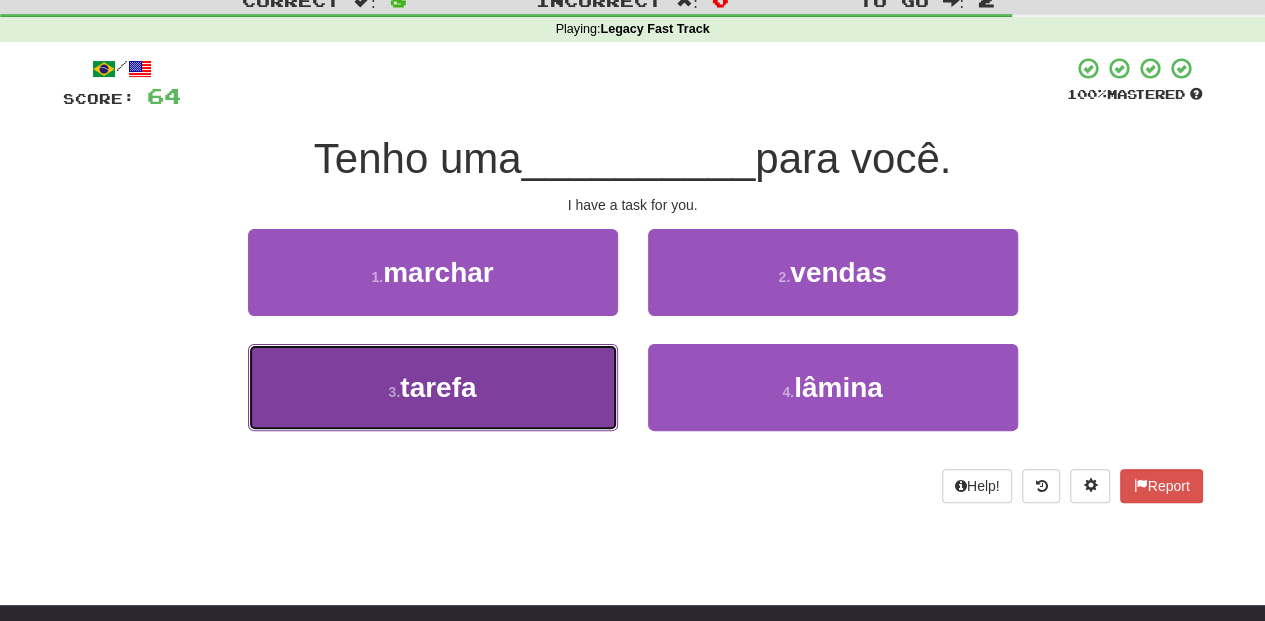 click on "3 .  tarefa" at bounding box center [433, 387] 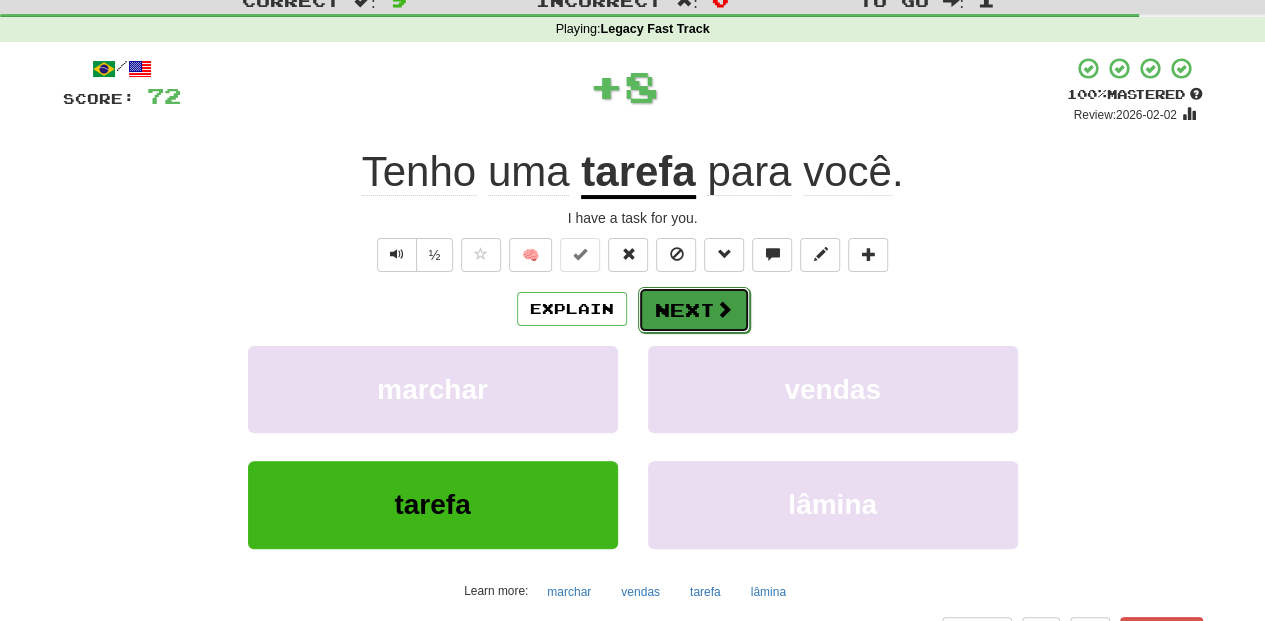 click on "Next" at bounding box center [694, 310] 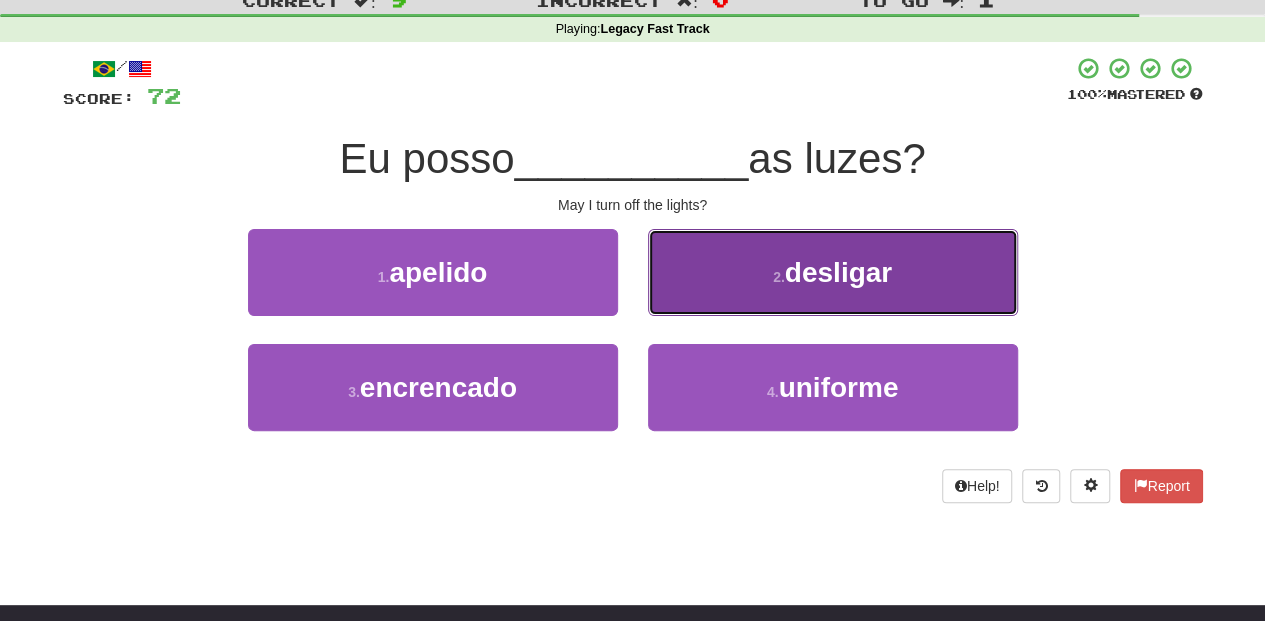 click on "2 .  desligar" at bounding box center [833, 272] 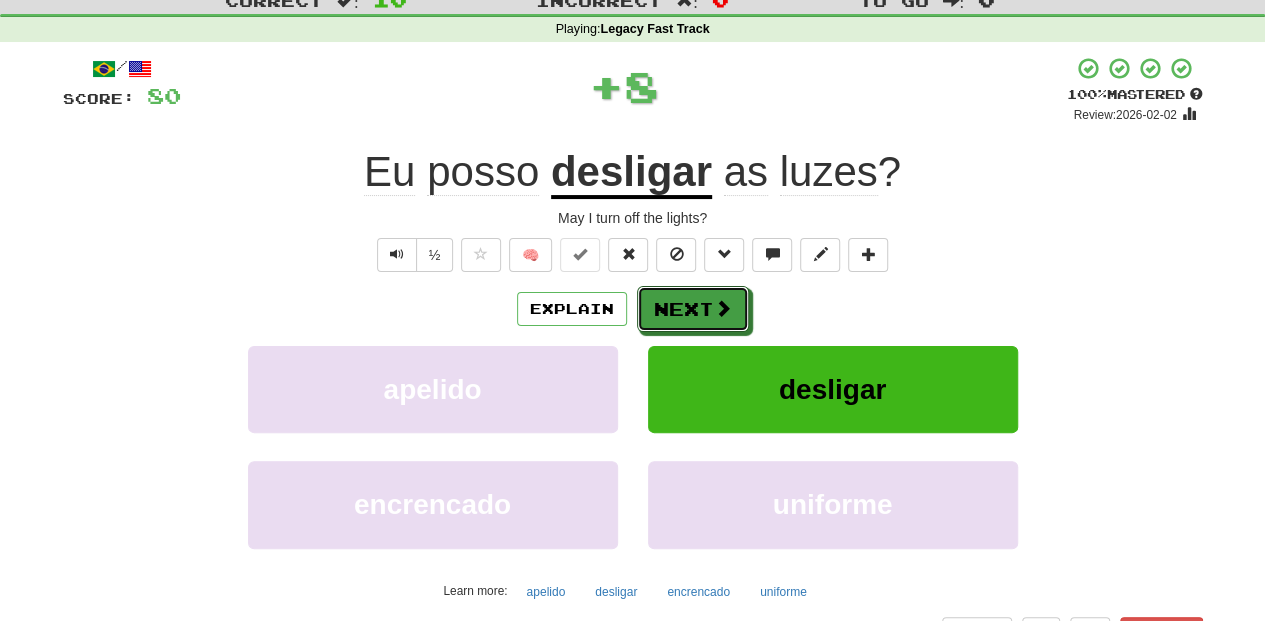 click on "Next" at bounding box center [693, 309] 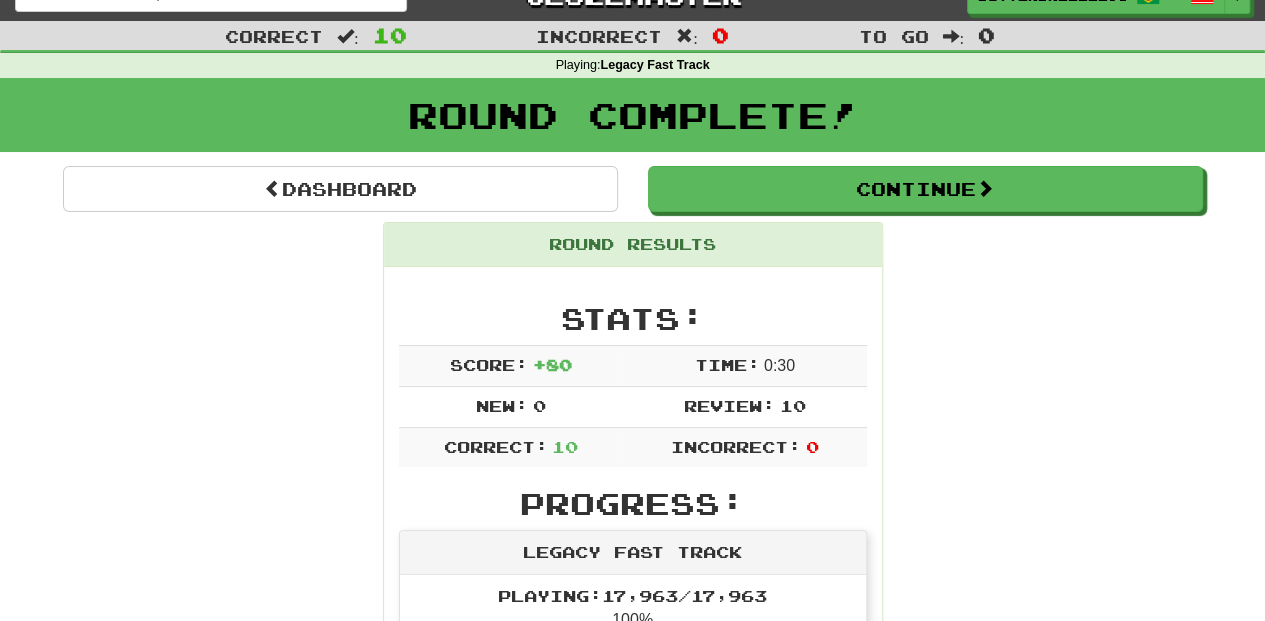 scroll, scrollTop: 0, scrollLeft: 0, axis: both 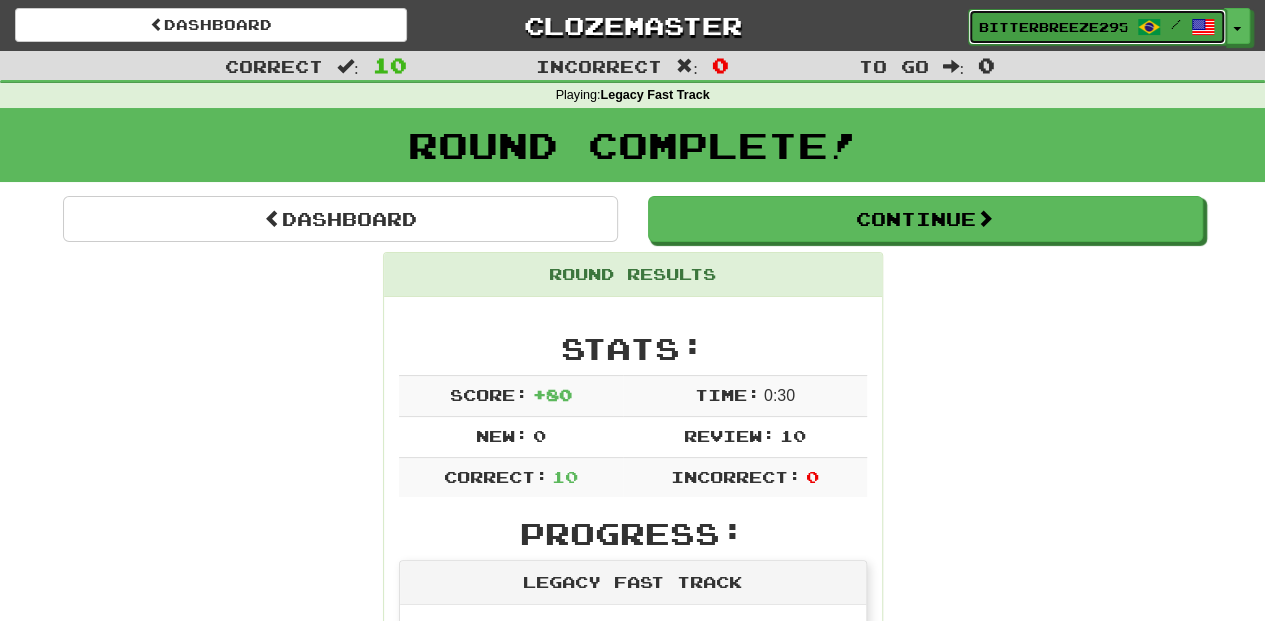 click on "BitterBreeze2956" at bounding box center (1053, 27) 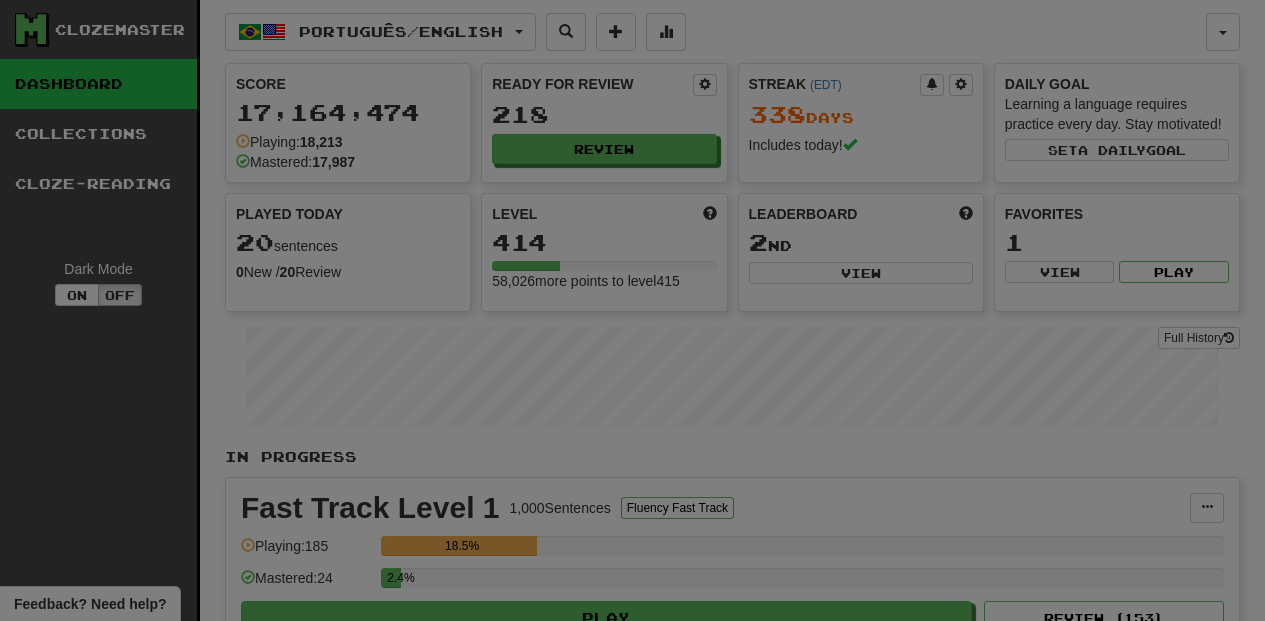 select on "**********" 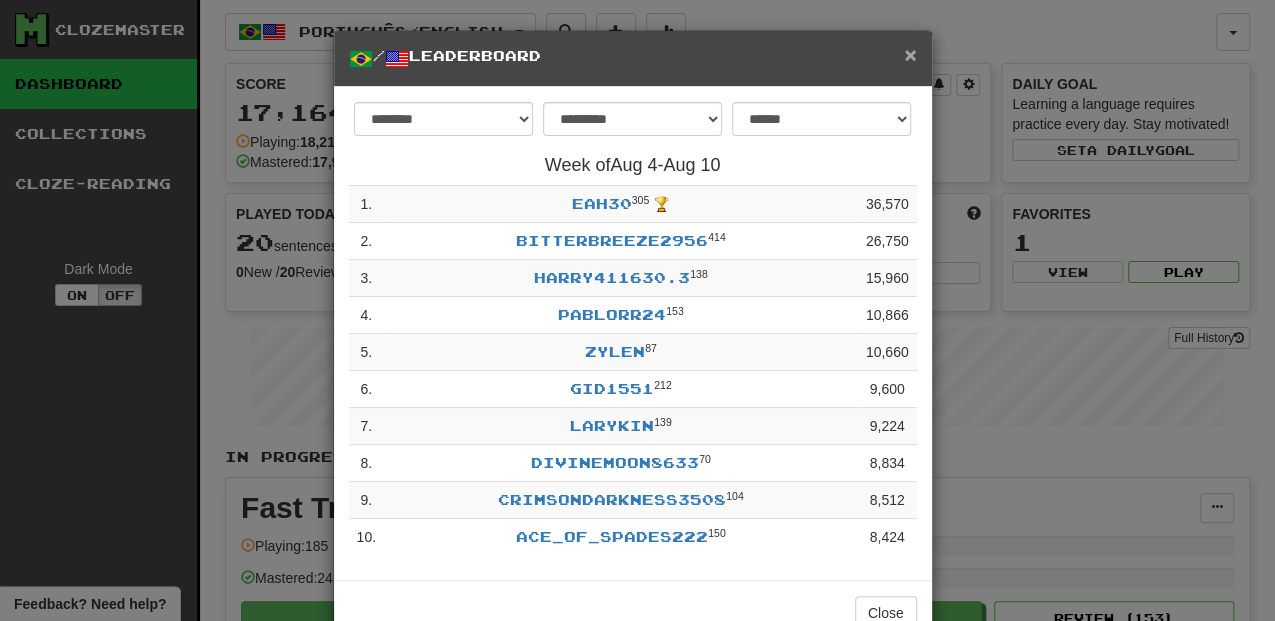 click on "×" at bounding box center [910, 54] 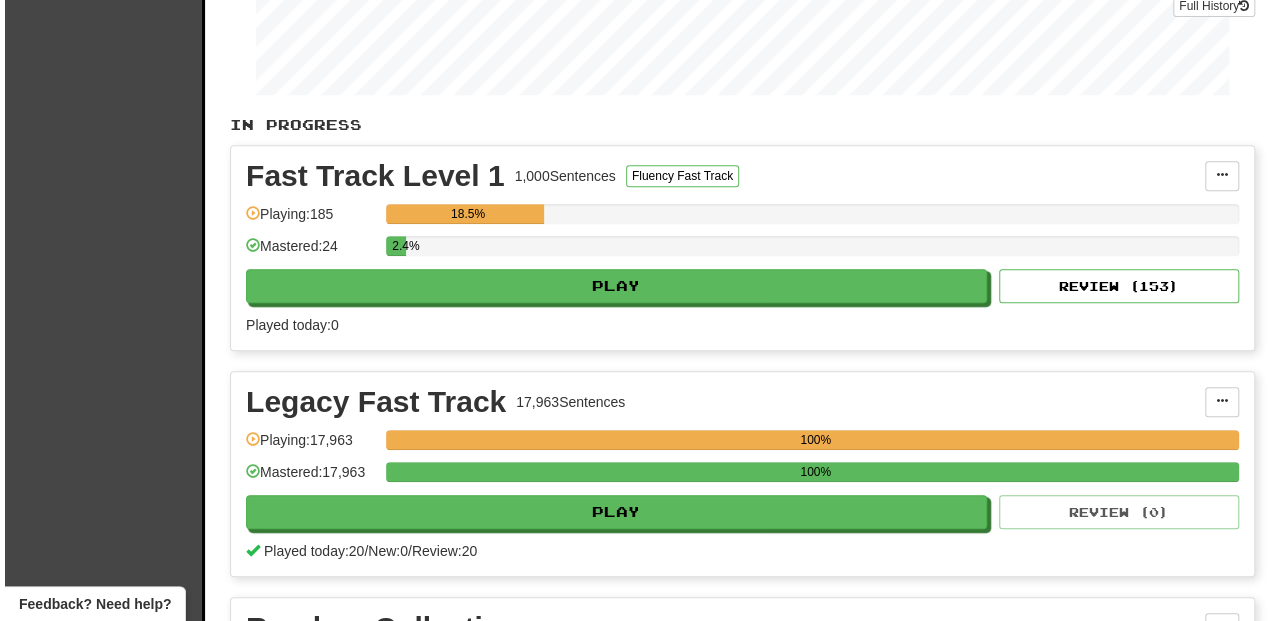 scroll, scrollTop: 333, scrollLeft: 0, axis: vertical 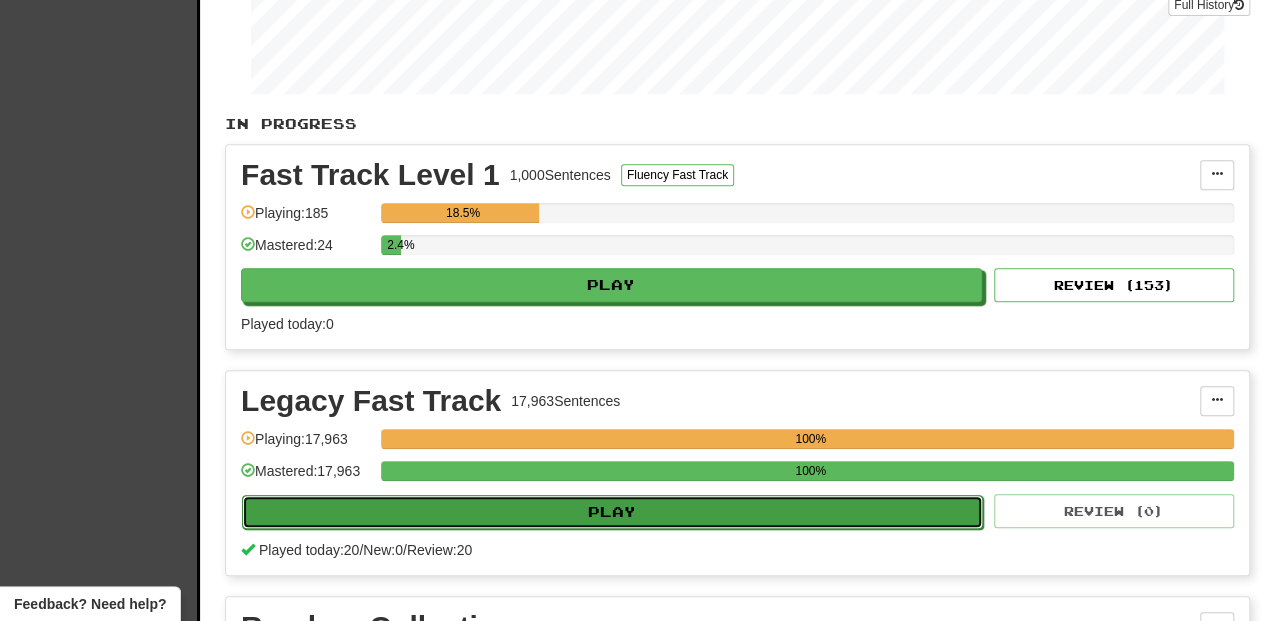click on "Play" at bounding box center [612, 512] 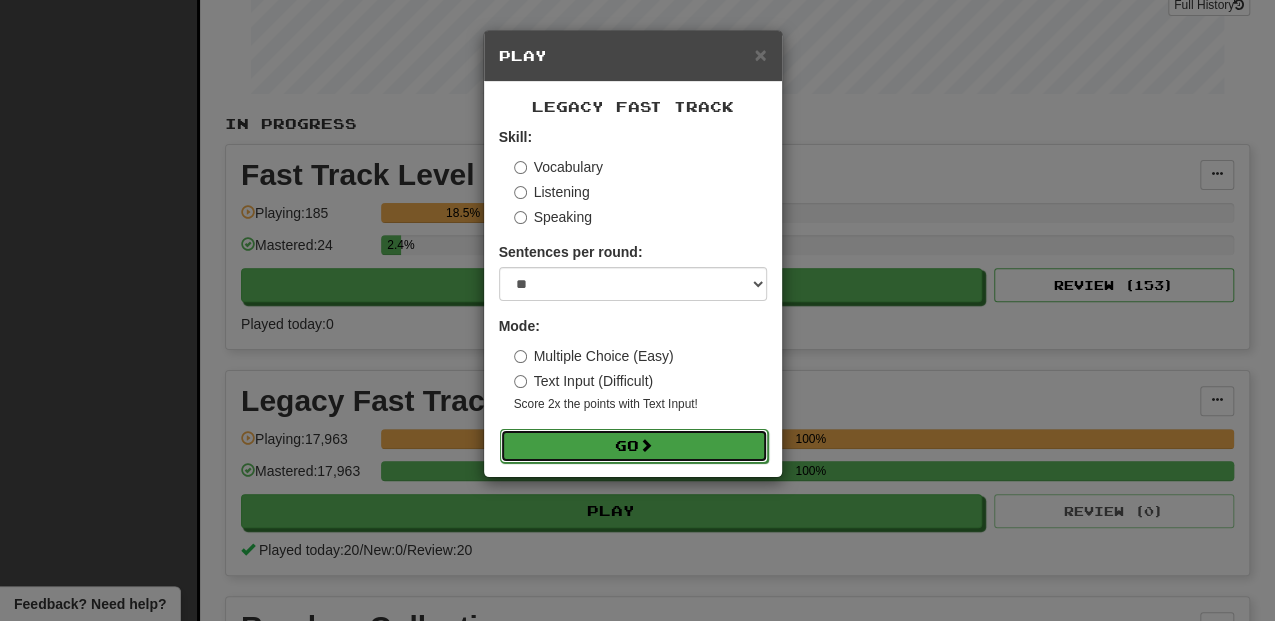 click at bounding box center [646, 445] 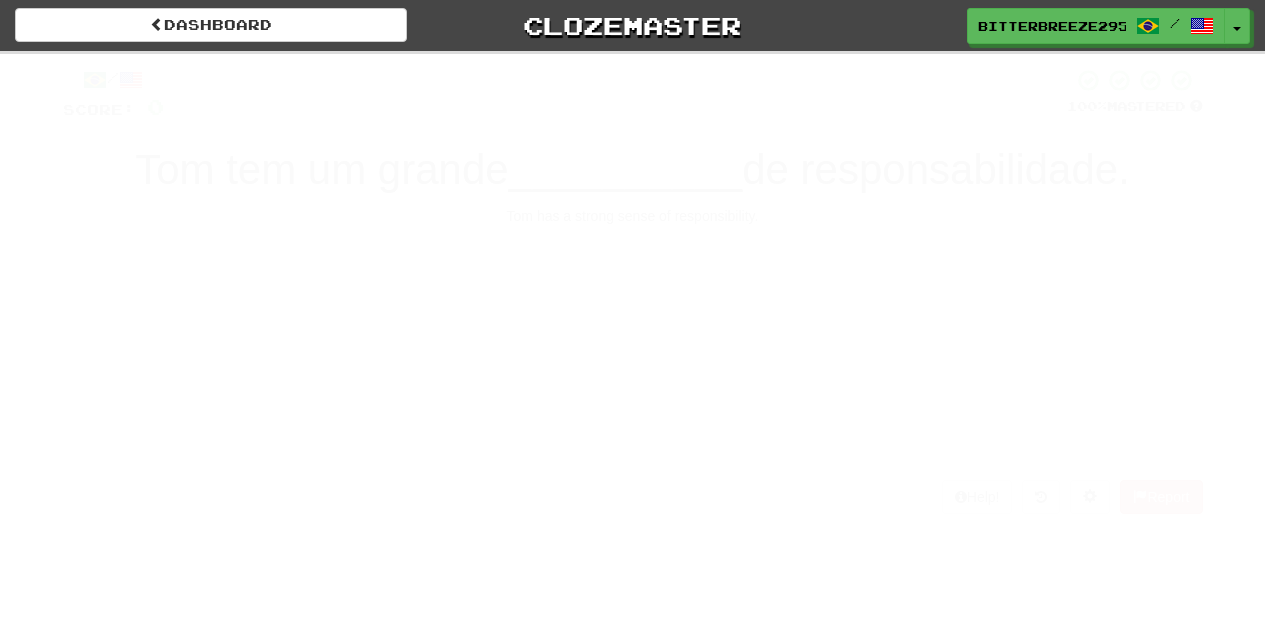 scroll, scrollTop: 0, scrollLeft: 0, axis: both 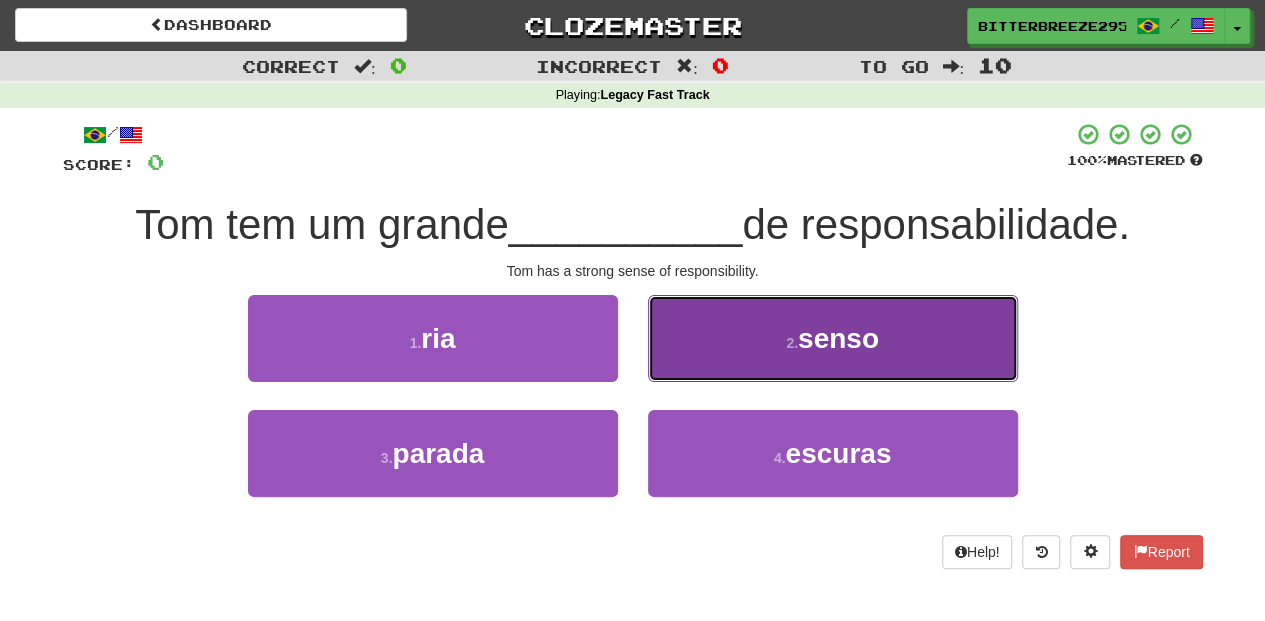 click on "2 .  senso" at bounding box center (833, 338) 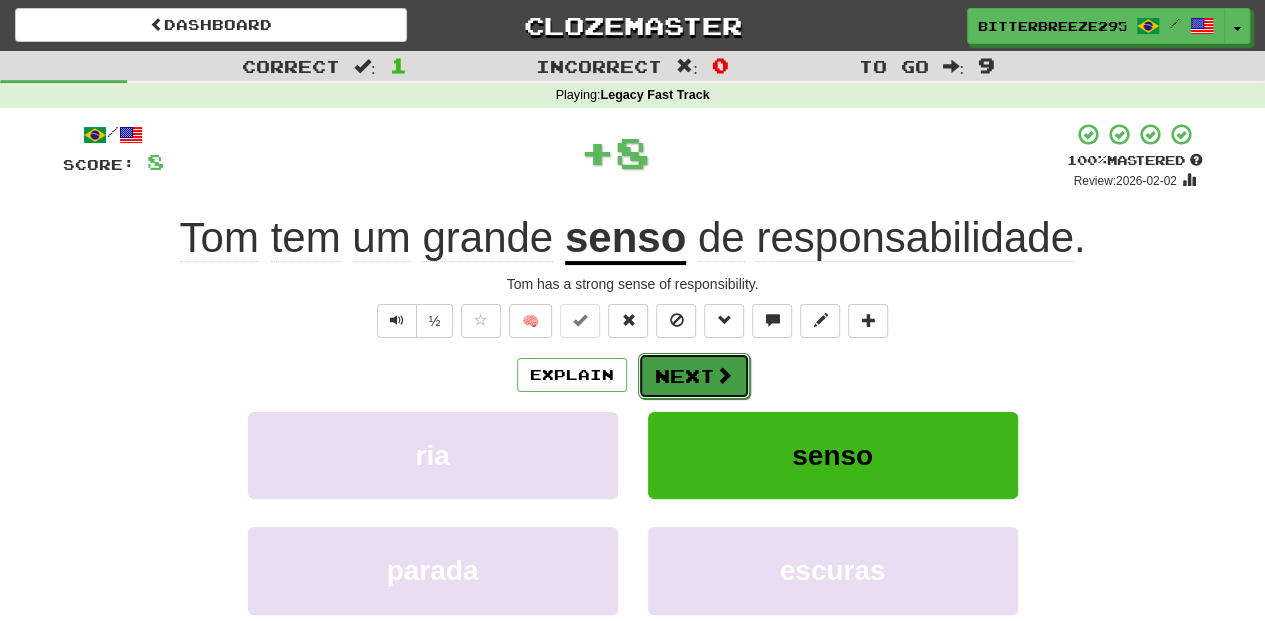 click on "Next" at bounding box center (694, 376) 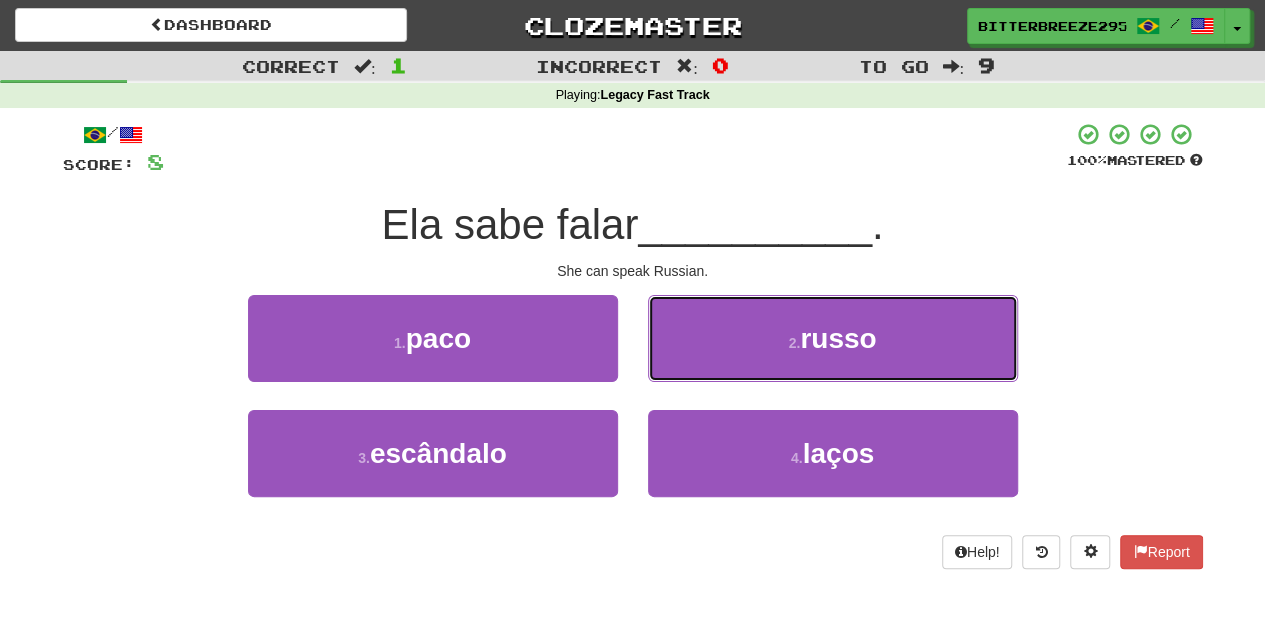 click on "2 .  russo" at bounding box center [833, 338] 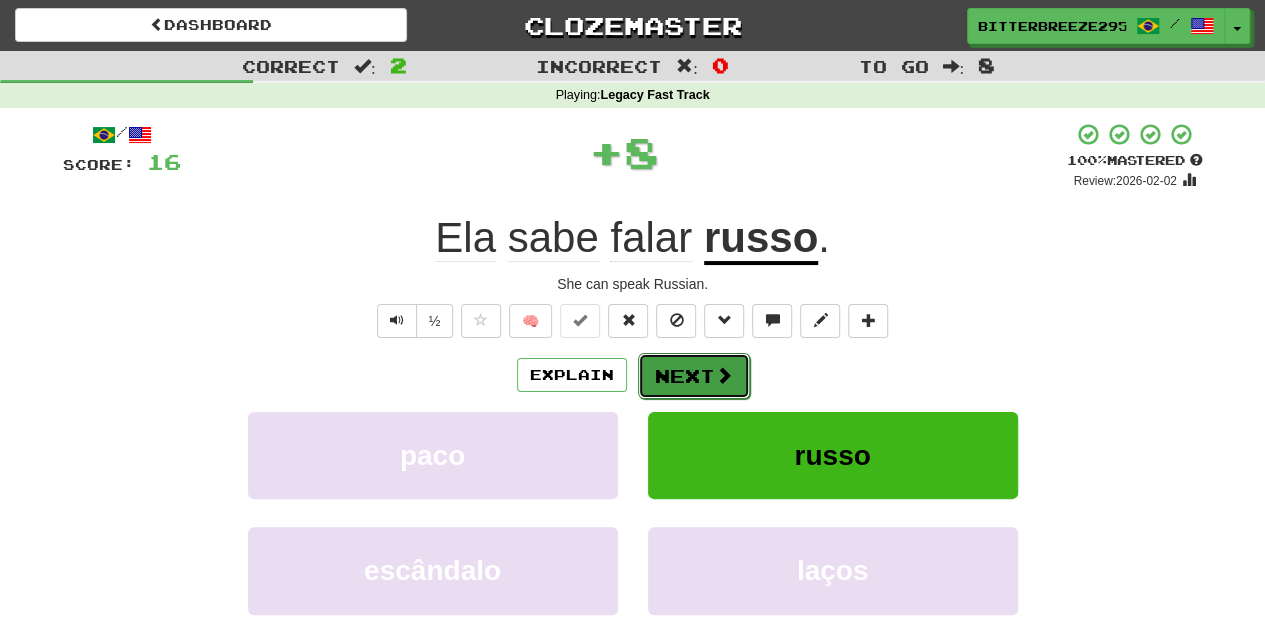 click on "Next" at bounding box center (694, 376) 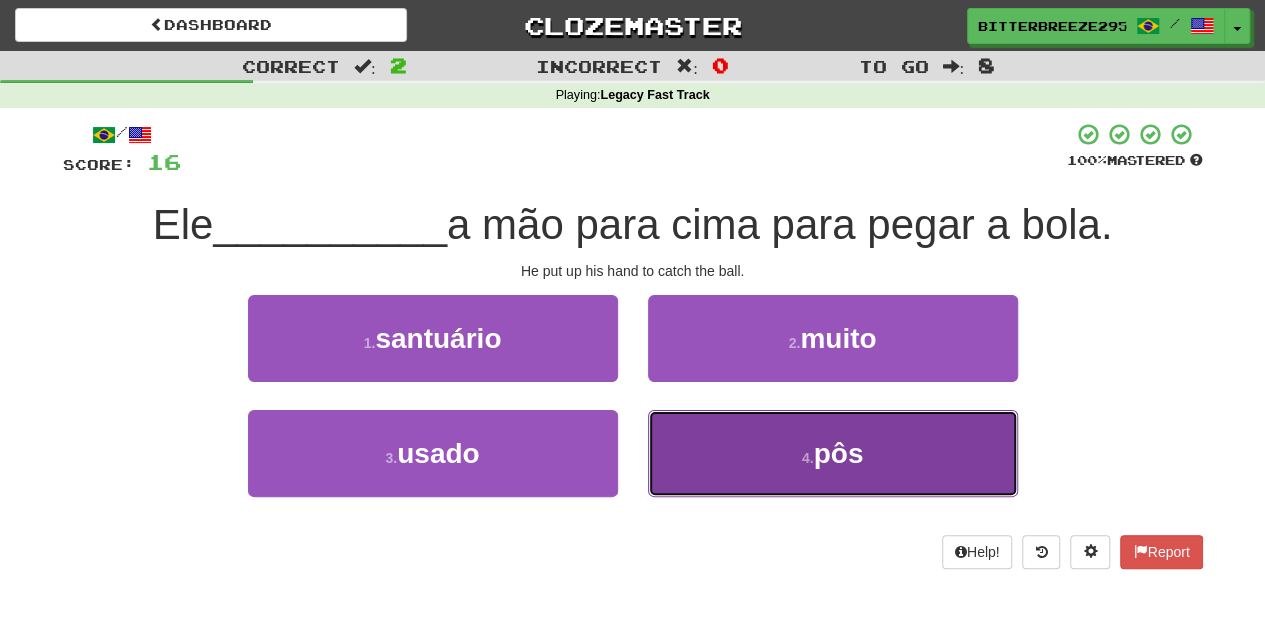 click on "4 .  pôs" at bounding box center (833, 453) 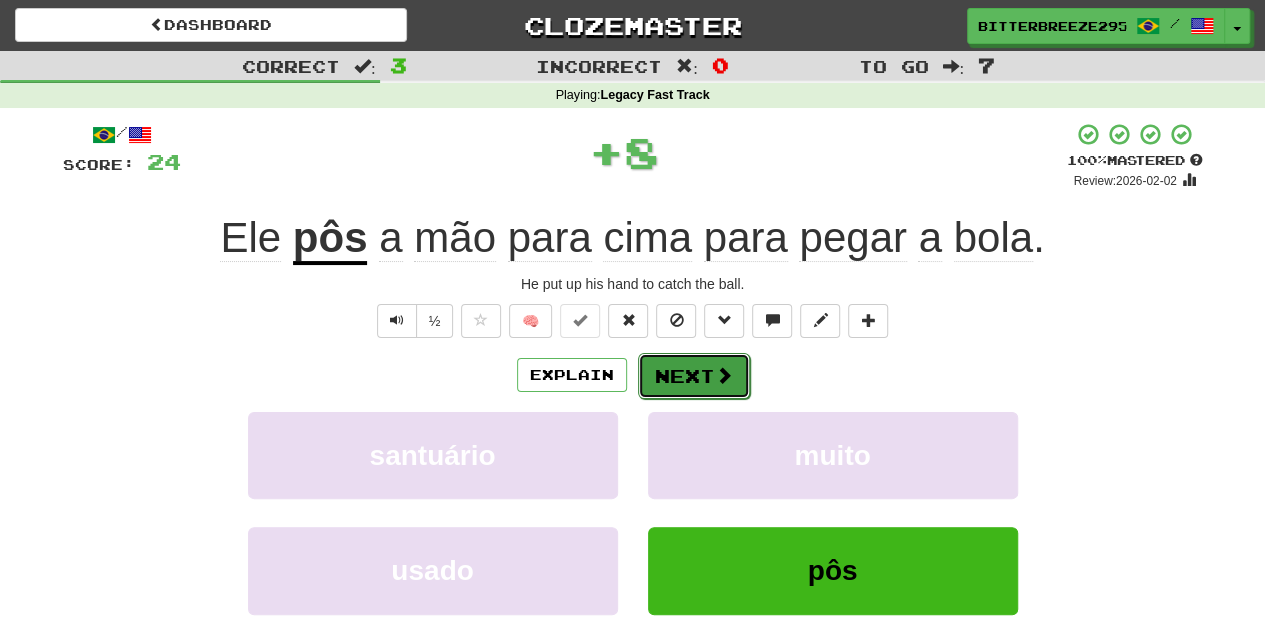 click at bounding box center [724, 375] 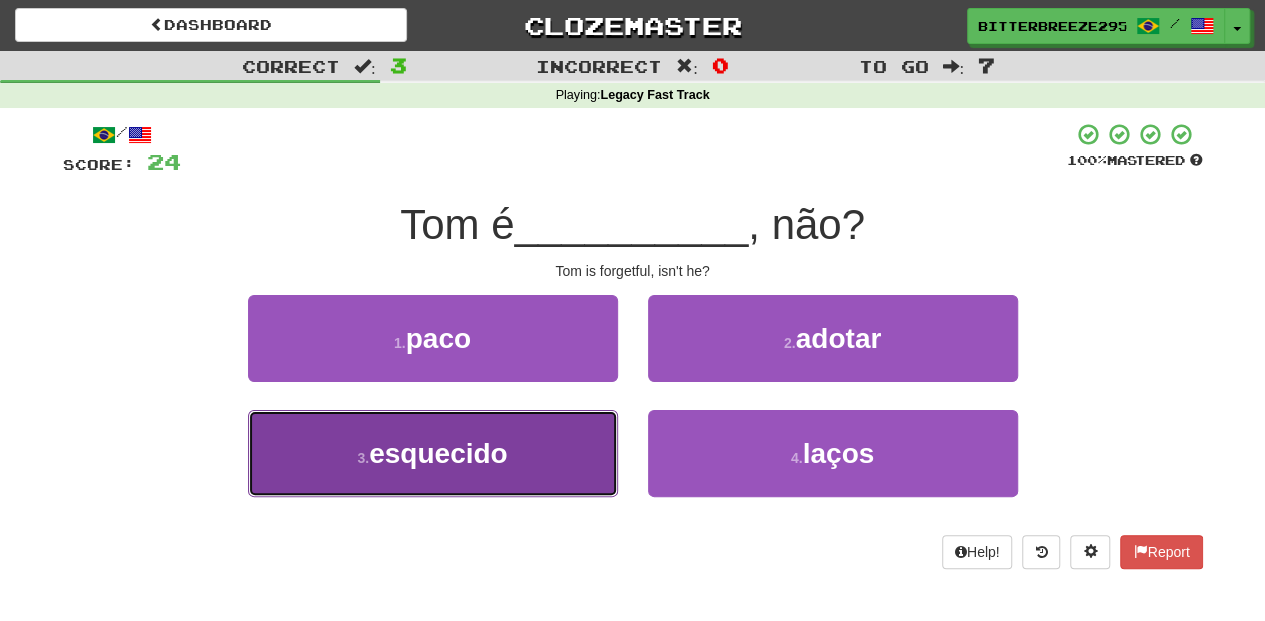click on "3 .  esquecido" at bounding box center (433, 453) 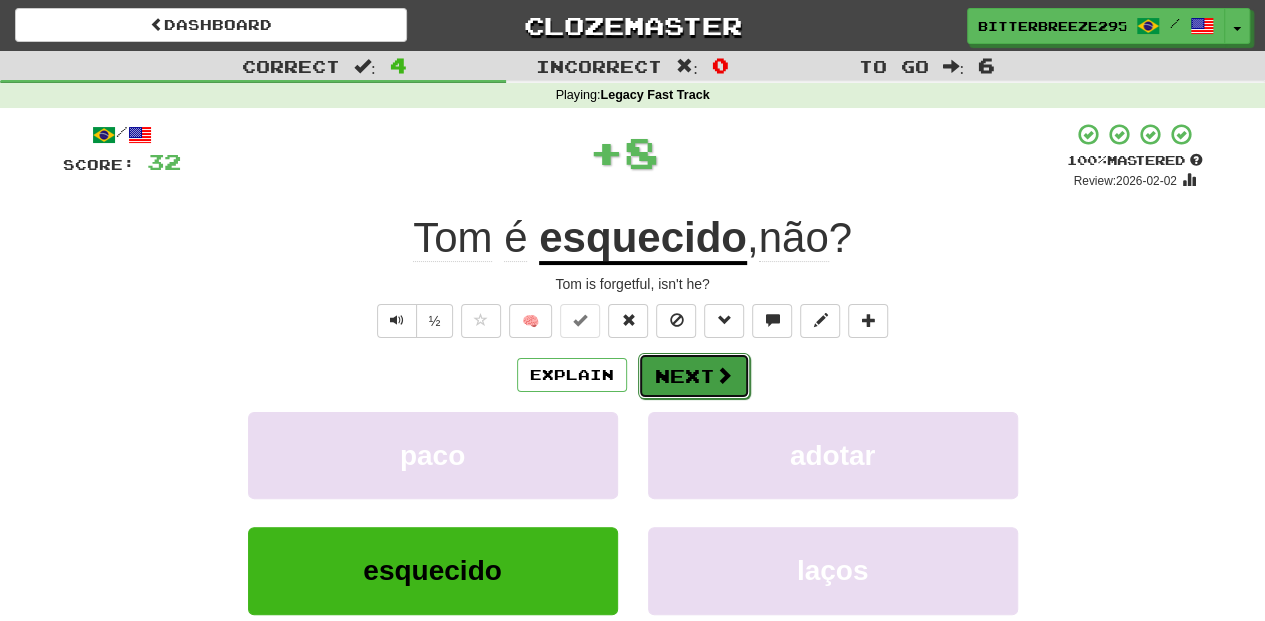 click on "Next" at bounding box center (694, 376) 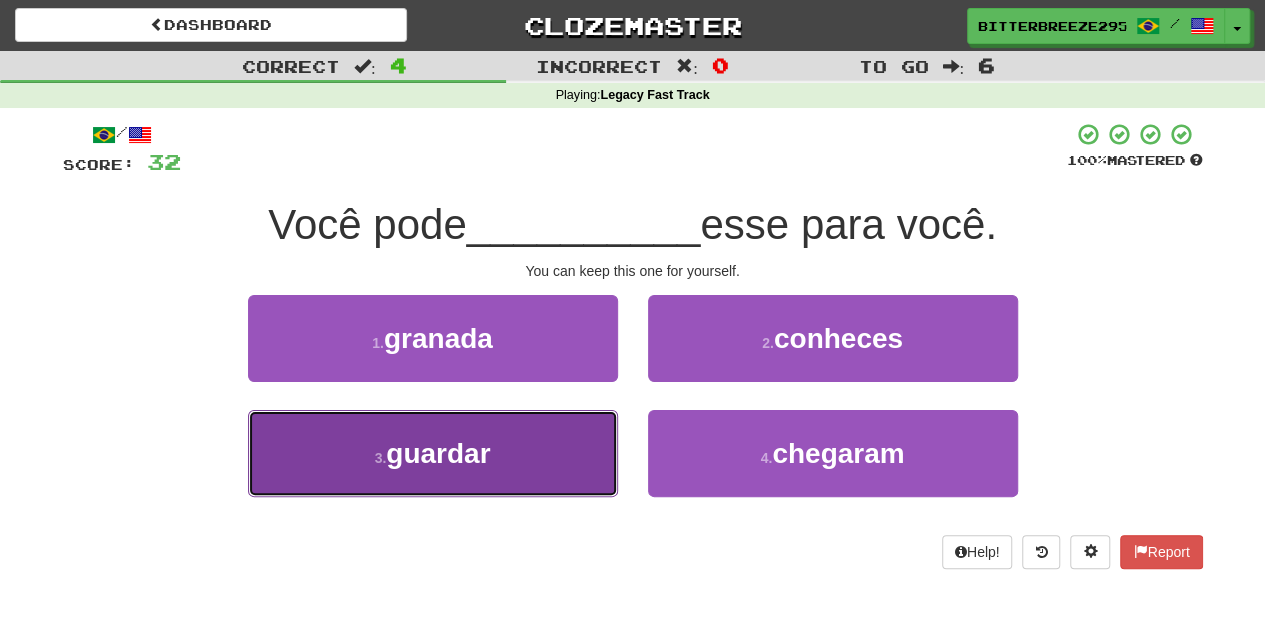 click on "3 .  guardar" at bounding box center [433, 453] 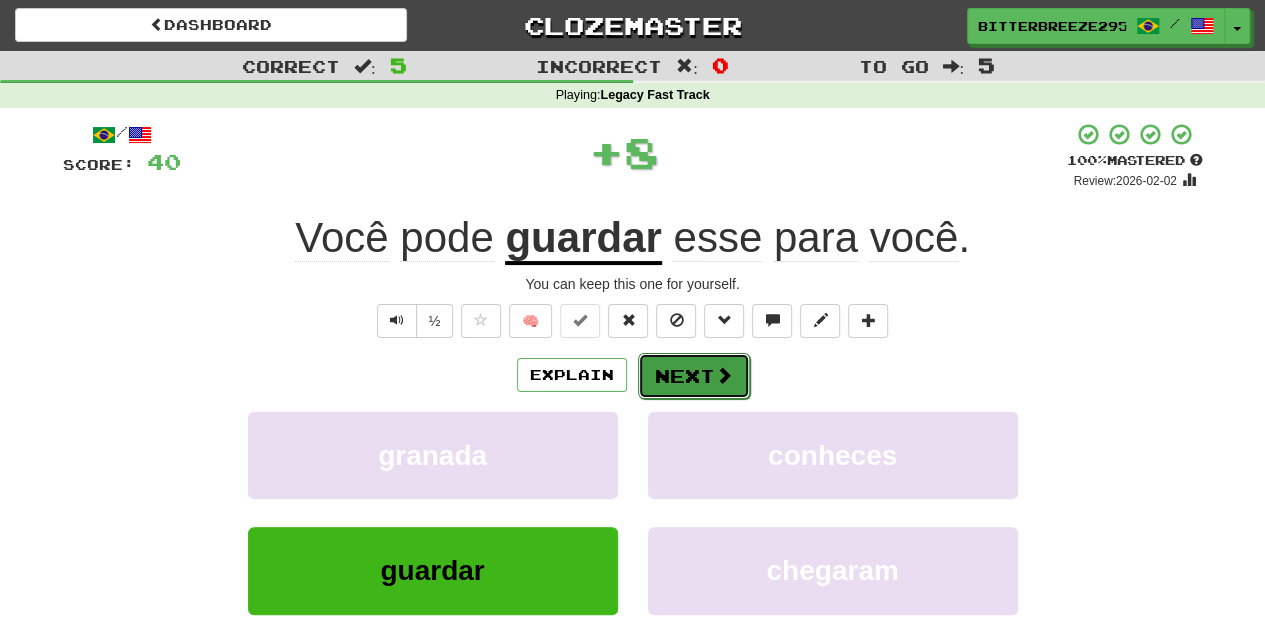click on "Next" at bounding box center (694, 376) 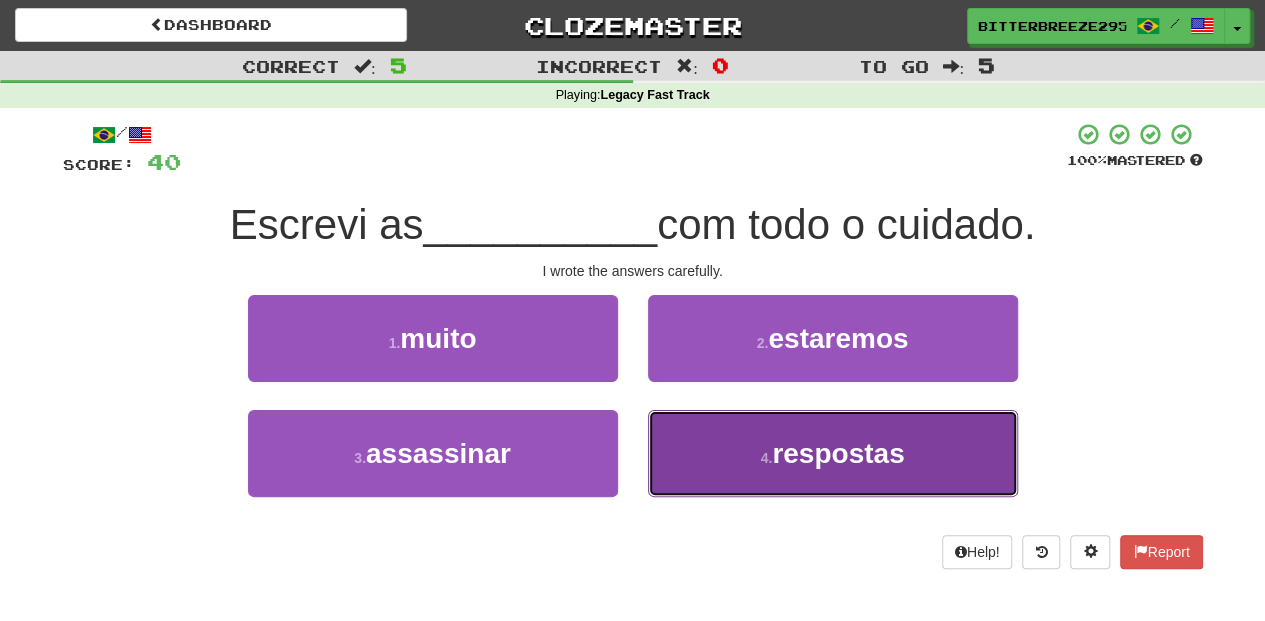 click on "4 .  respostas" at bounding box center (833, 453) 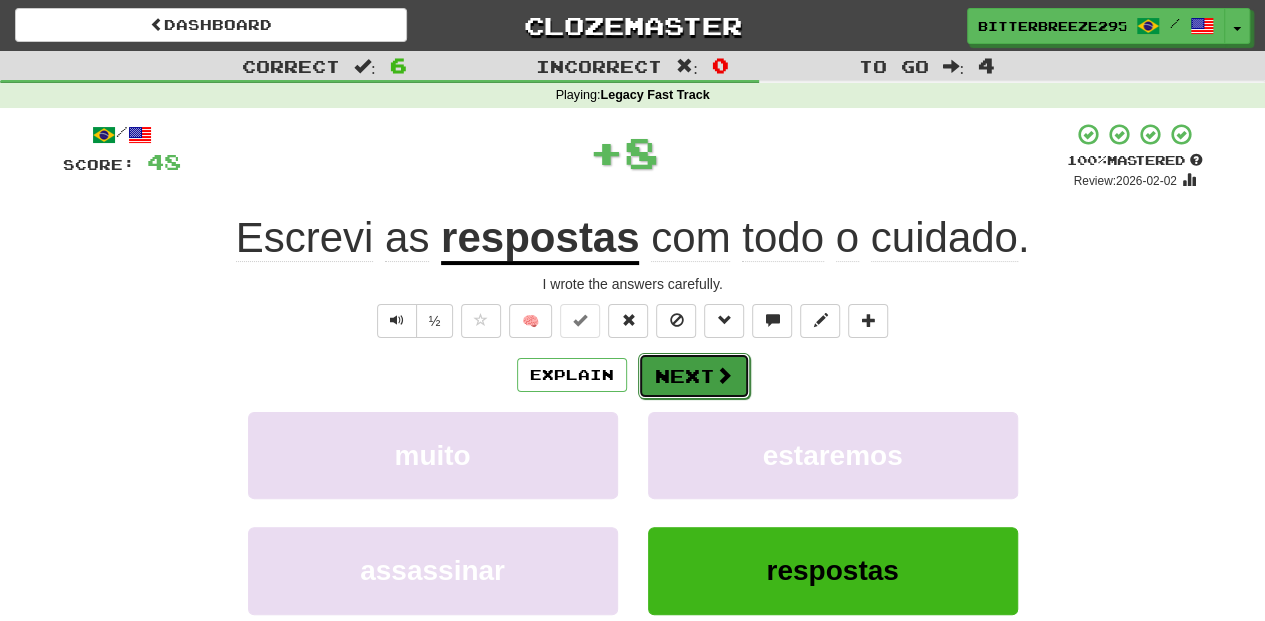 click on "Next" at bounding box center (694, 376) 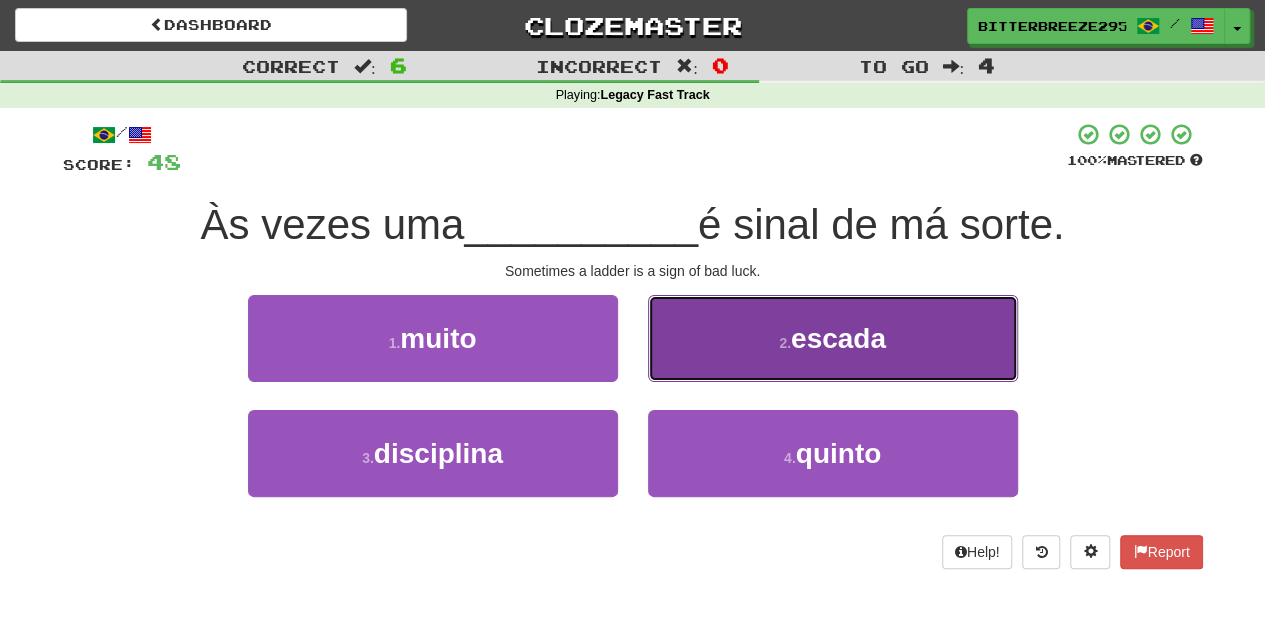 click on "2 .  escada" at bounding box center [833, 338] 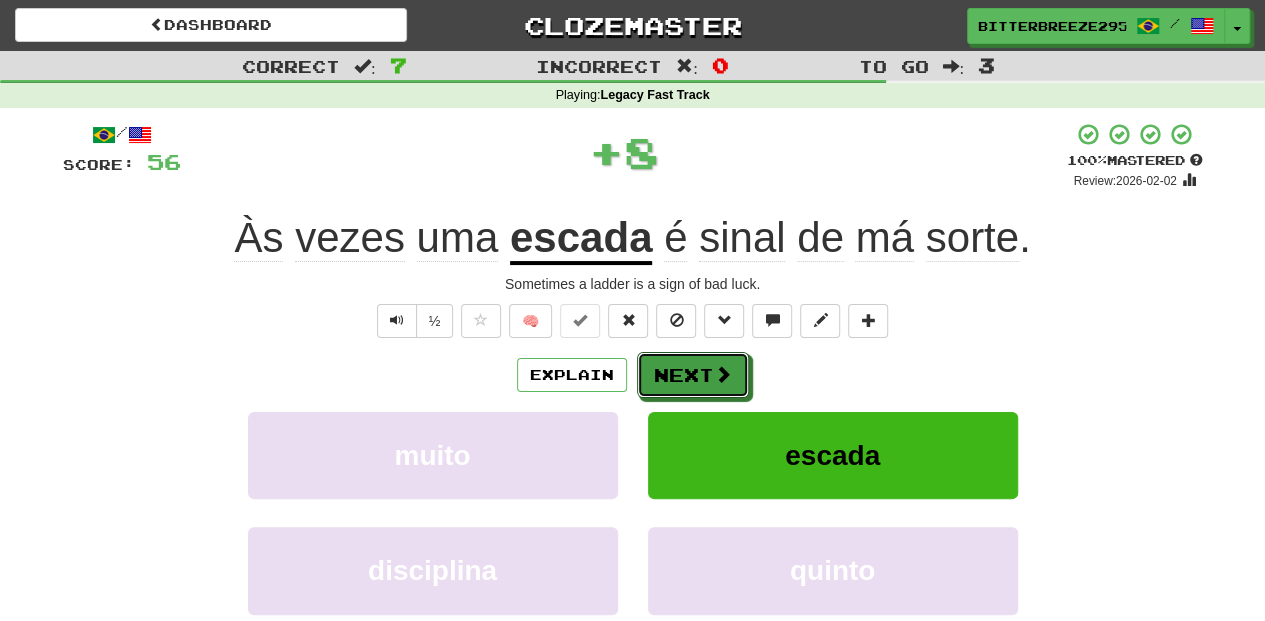 click at bounding box center (723, 374) 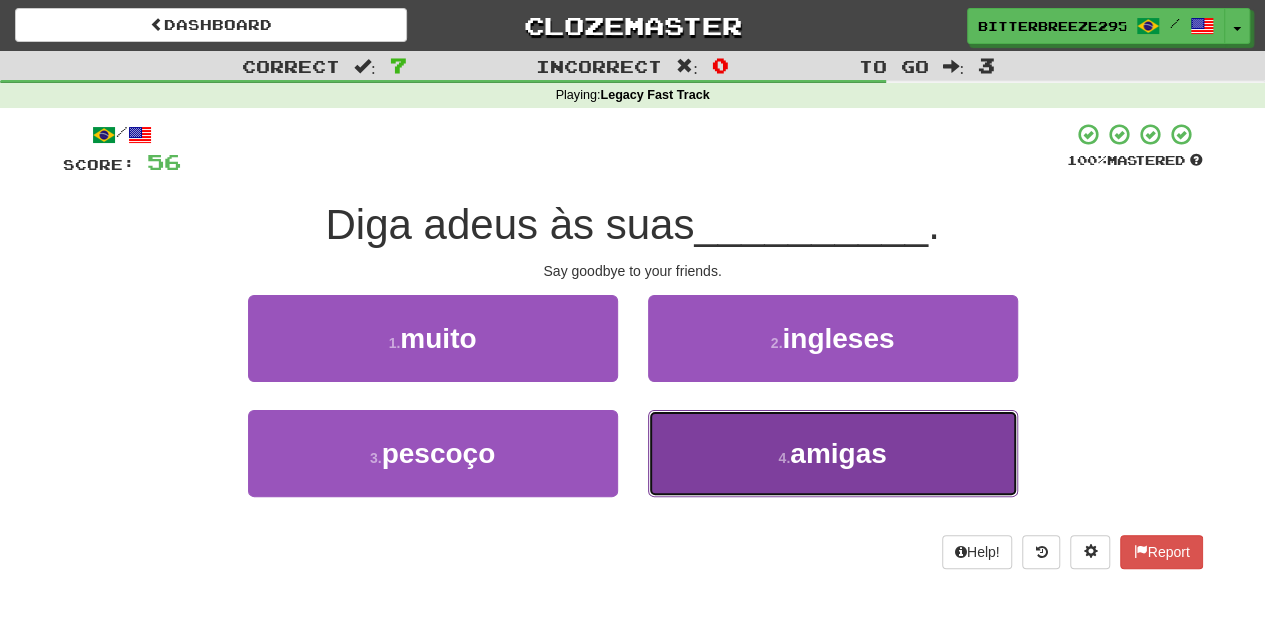 click on "4 .  amigas" at bounding box center (833, 453) 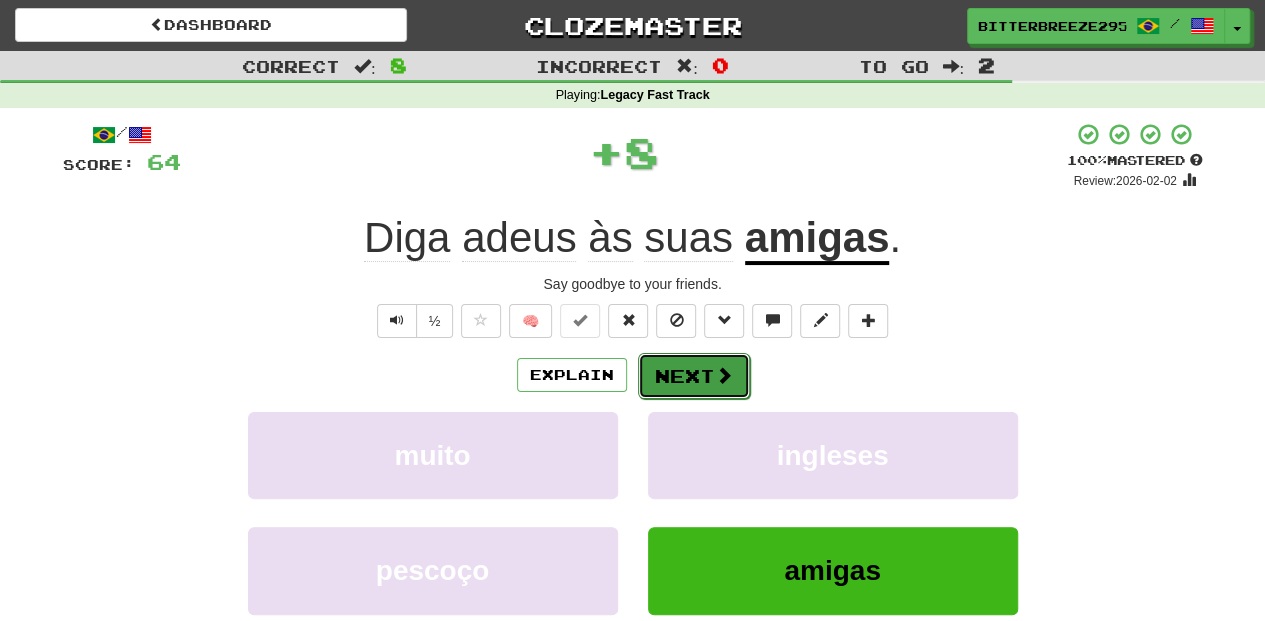 click on "Next" at bounding box center (694, 376) 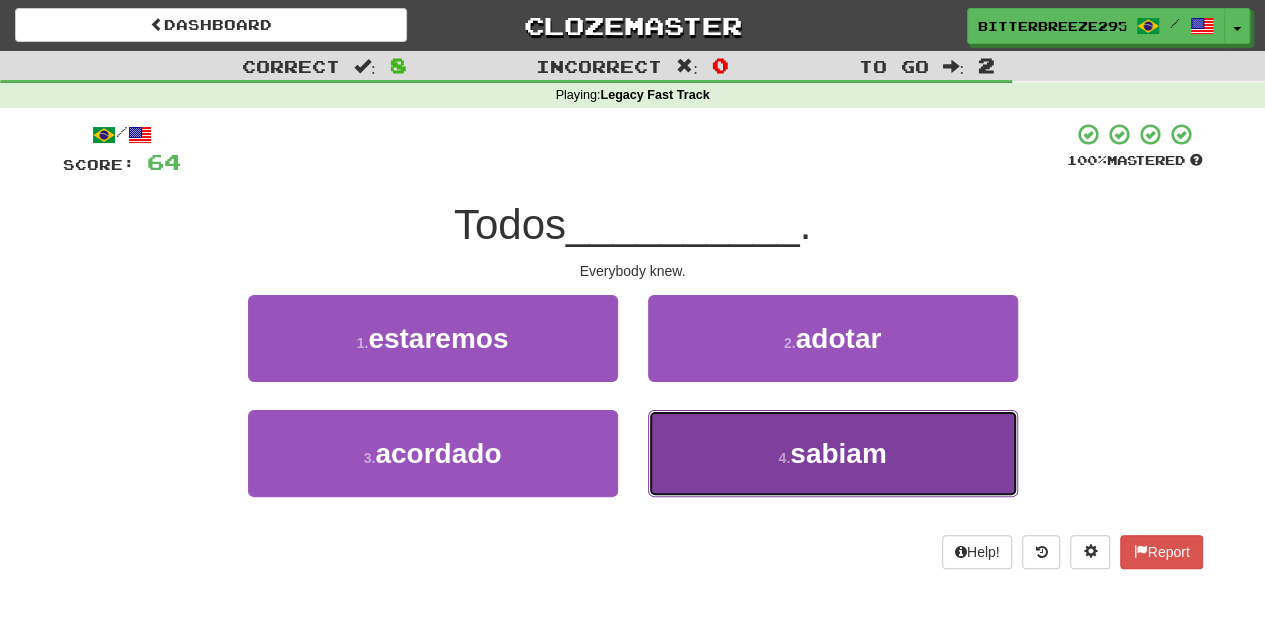 click on "4 .  sabiam" at bounding box center [833, 453] 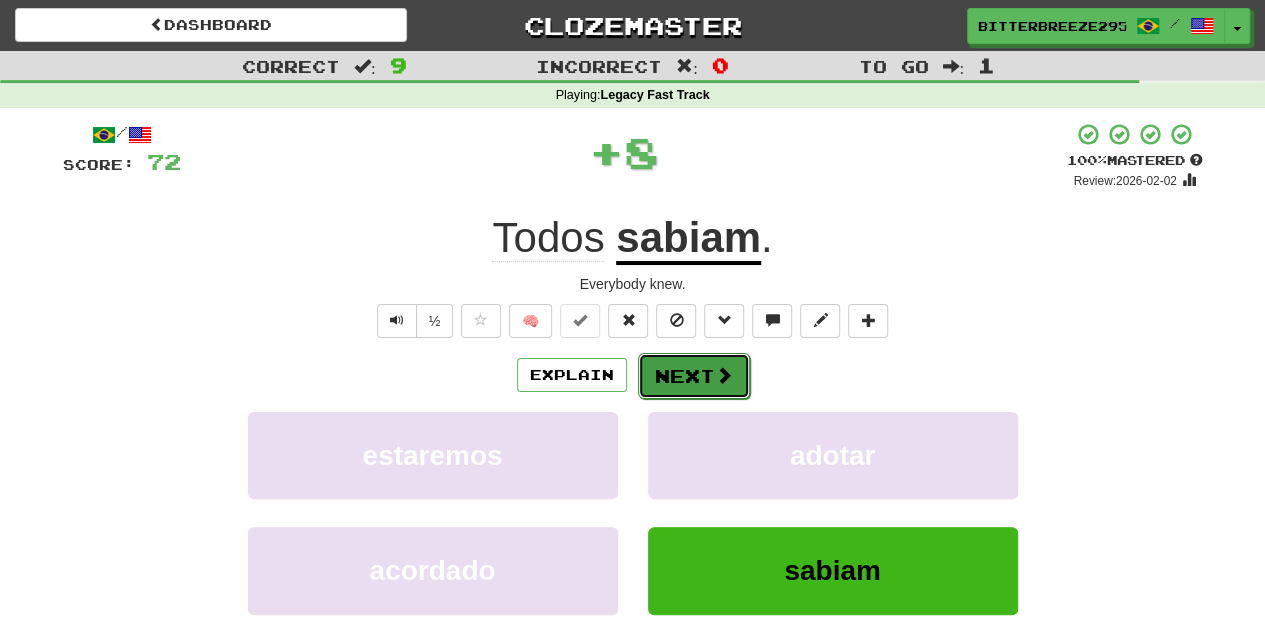 click on "Next" at bounding box center (694, 376) 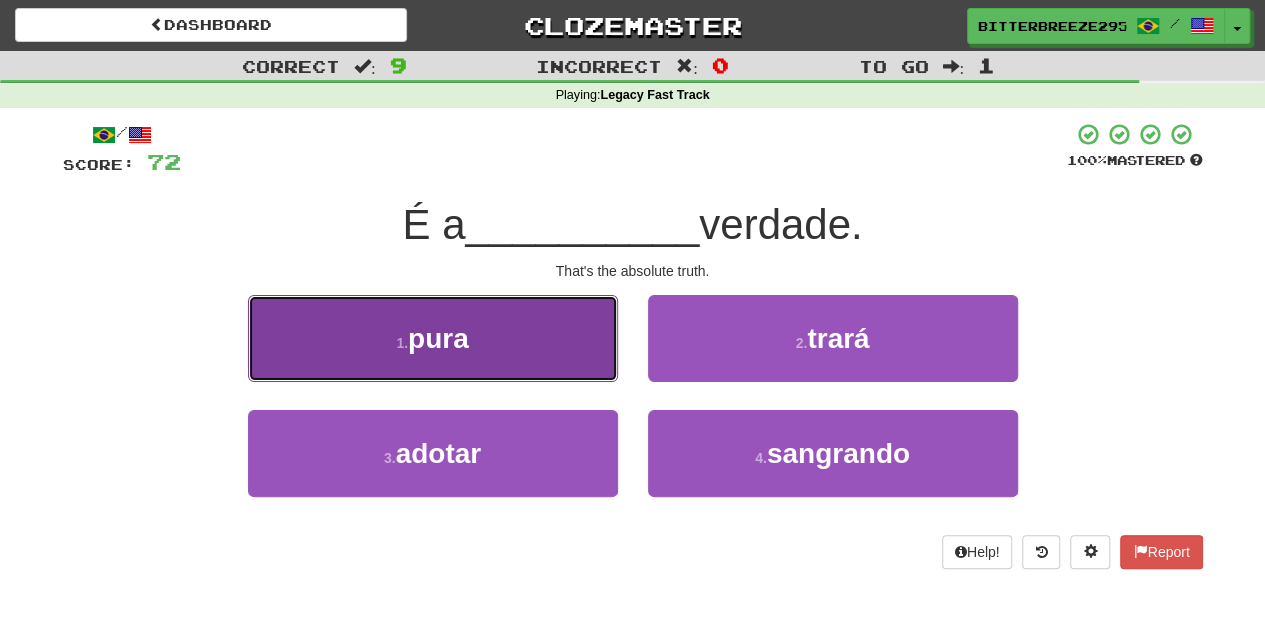 click on "1 .  pura" at bounding box center (433, 338) 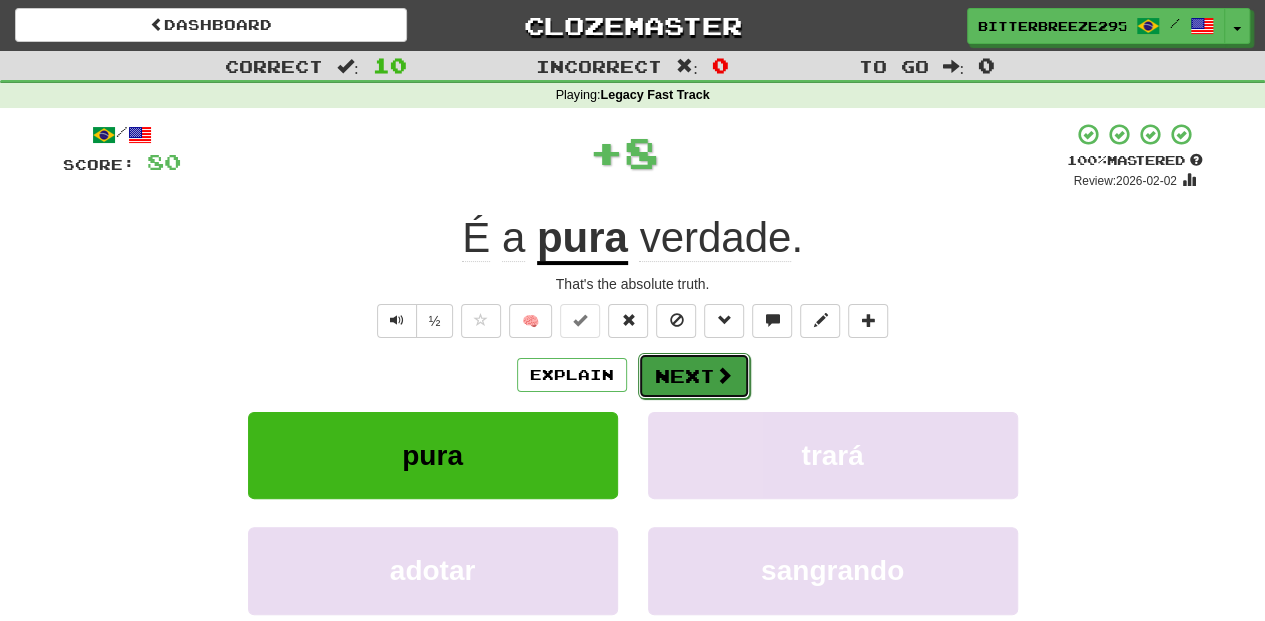 click on "Next" at bounding box center (694, 376) 